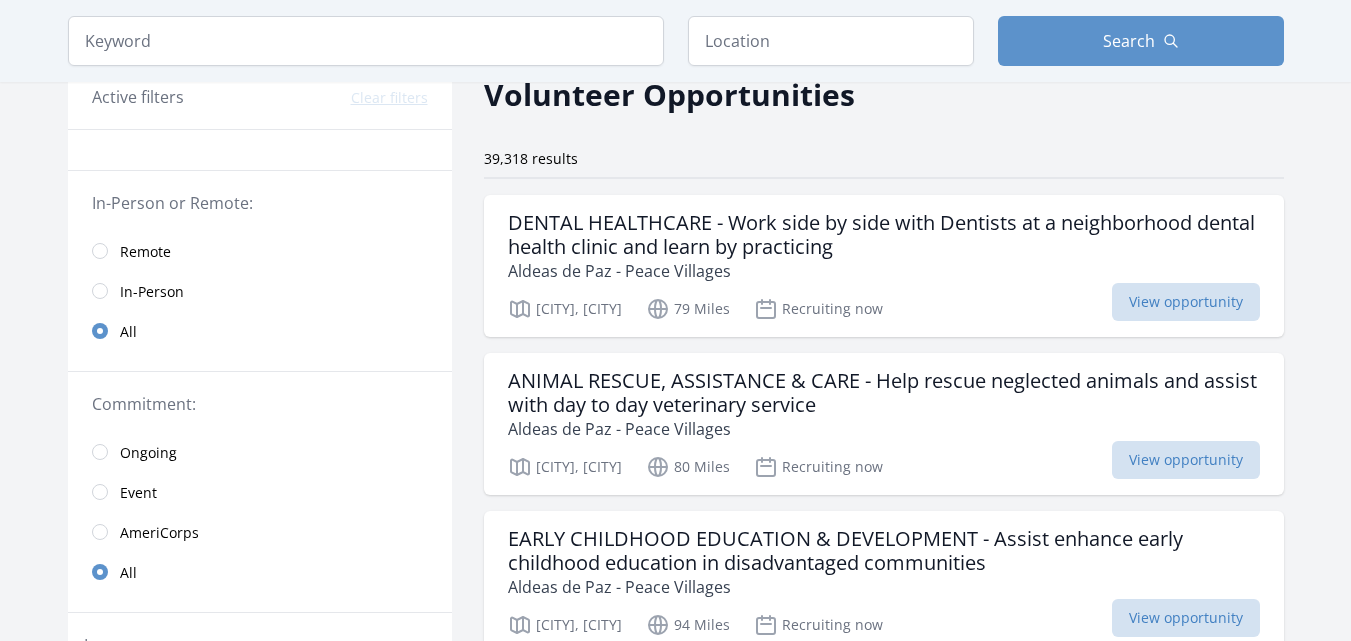 scroll, scrollTop: 0, scrollLeft: 0, axis: both 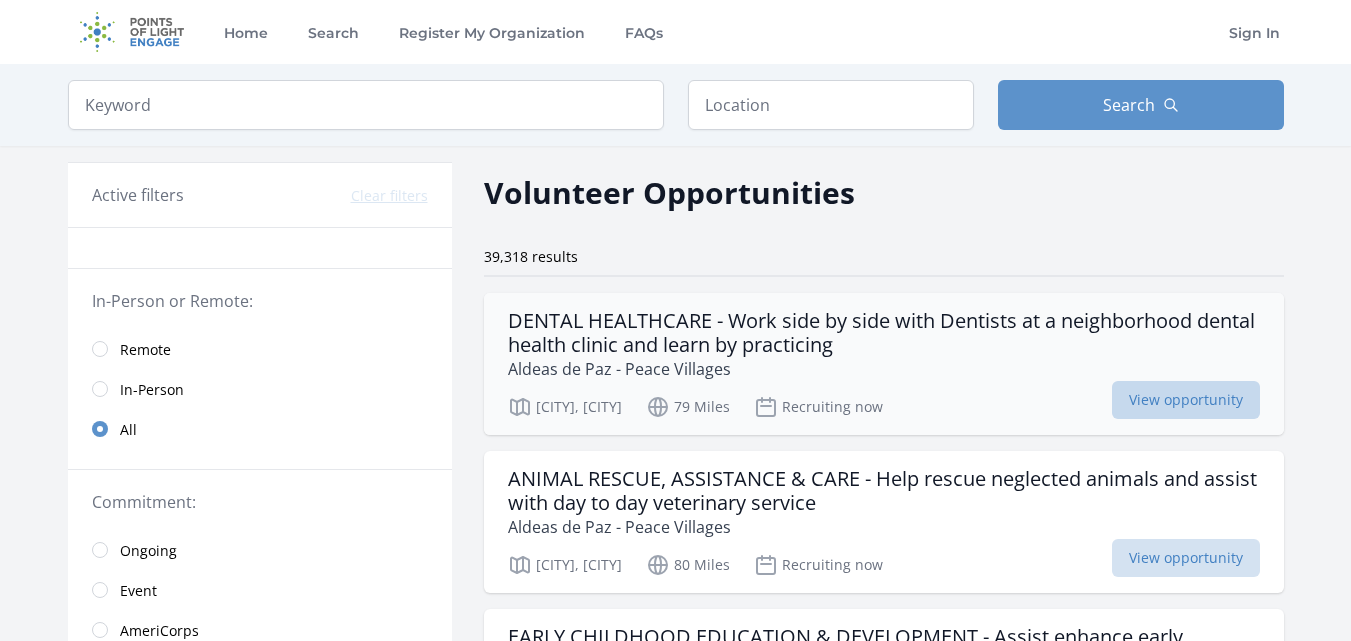 click on "View opportunity" at bounding box center (1186, 400) 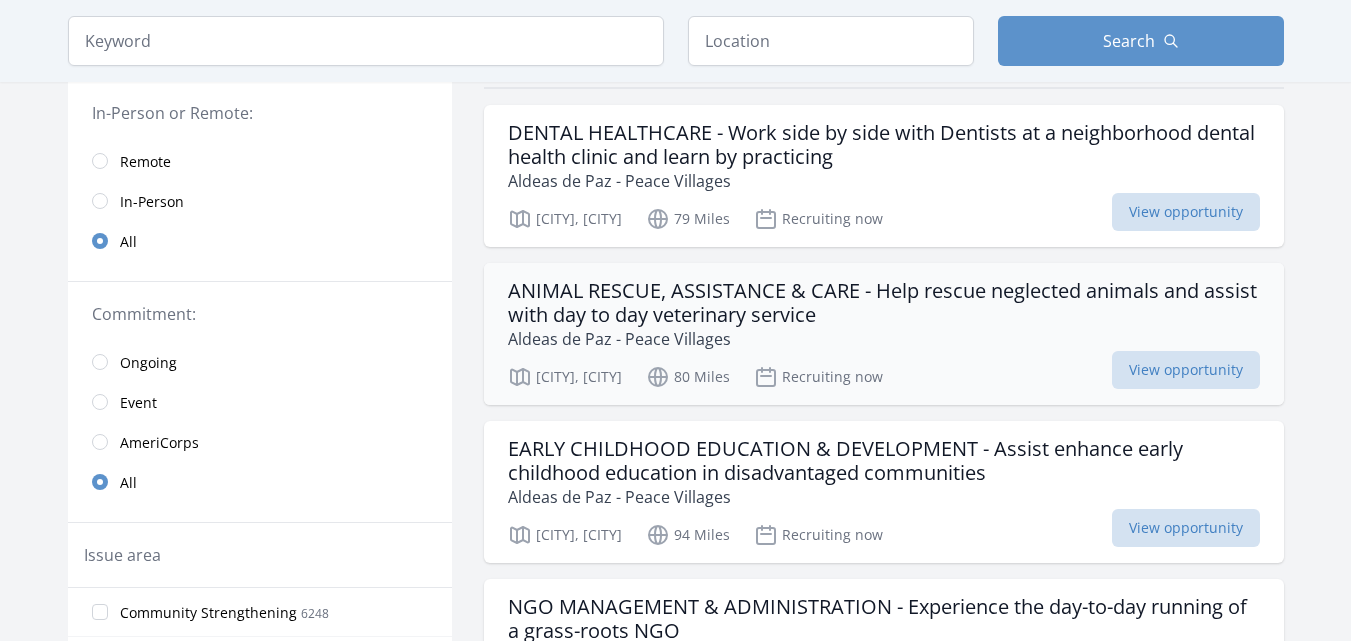 scroll, scrollTop: 193, scrollLeft: 0, axis: vertical 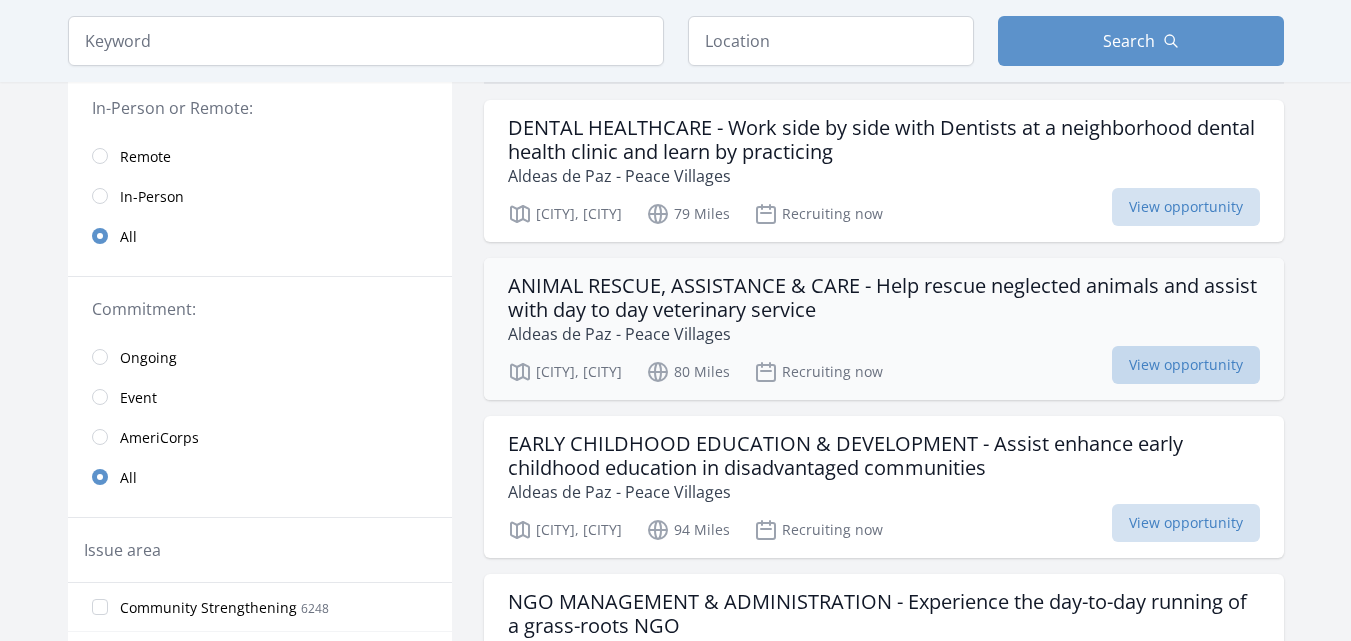 click on "View opportunity" at bounding box center (1186, 365) 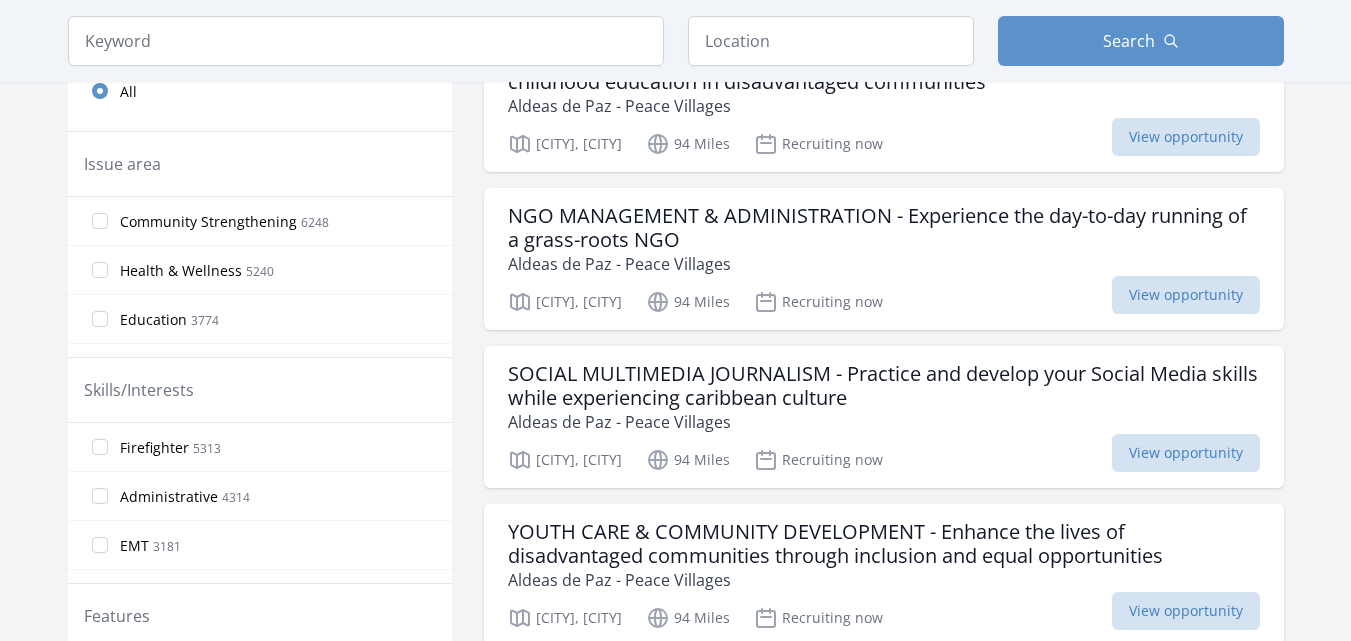 scroll, scrollTop: 580, scrollLeft: 0, axis: vertical 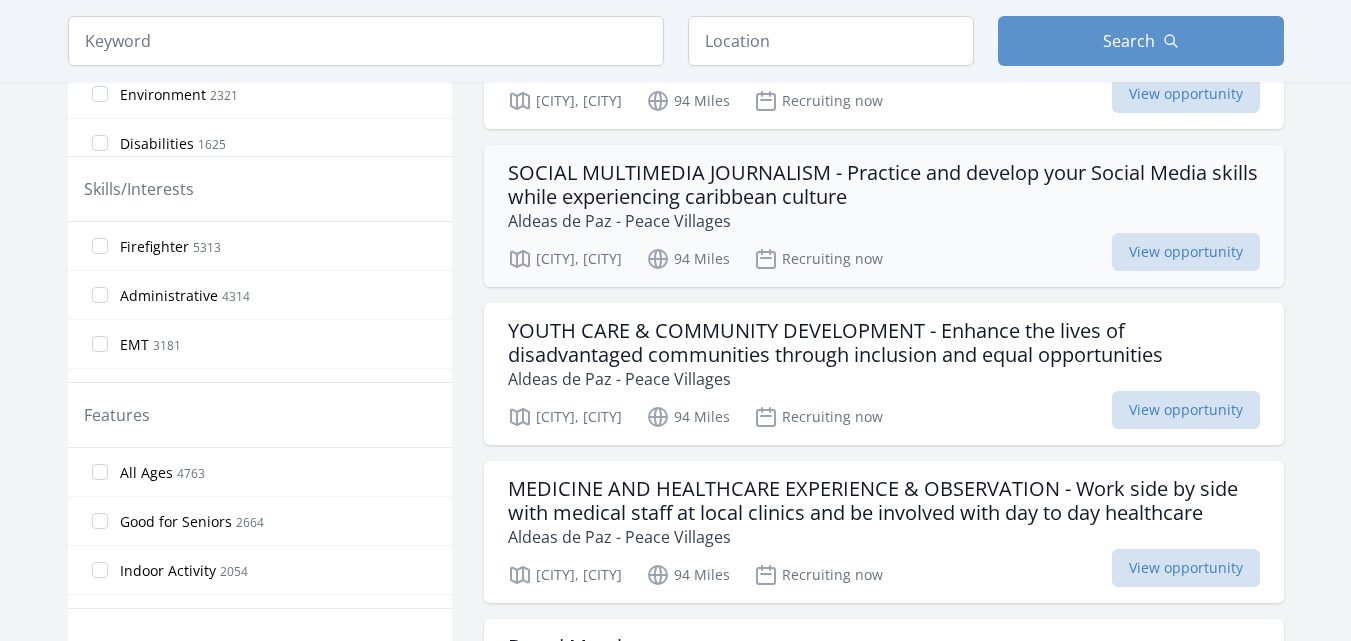 click on "Aldeas de Paz - Peace Villages" at bounding box center (884, 221) 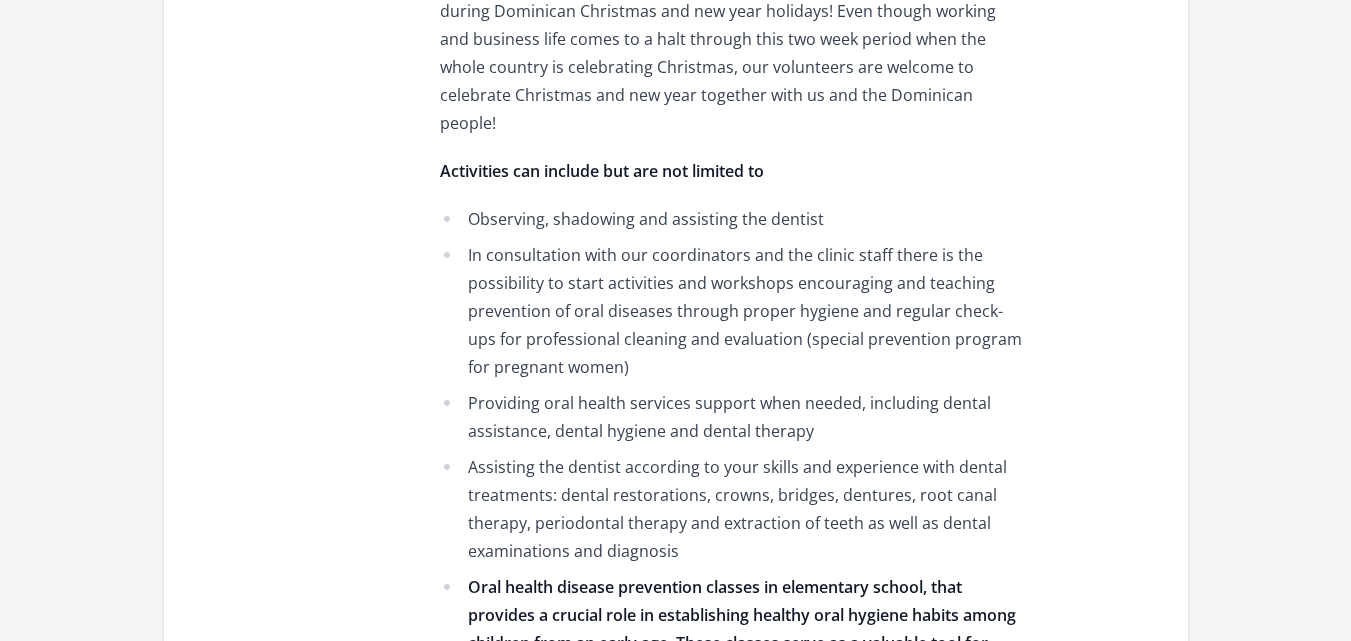 scroll, scrollTop: 1947, scrollLeft: 0, axis: vertical 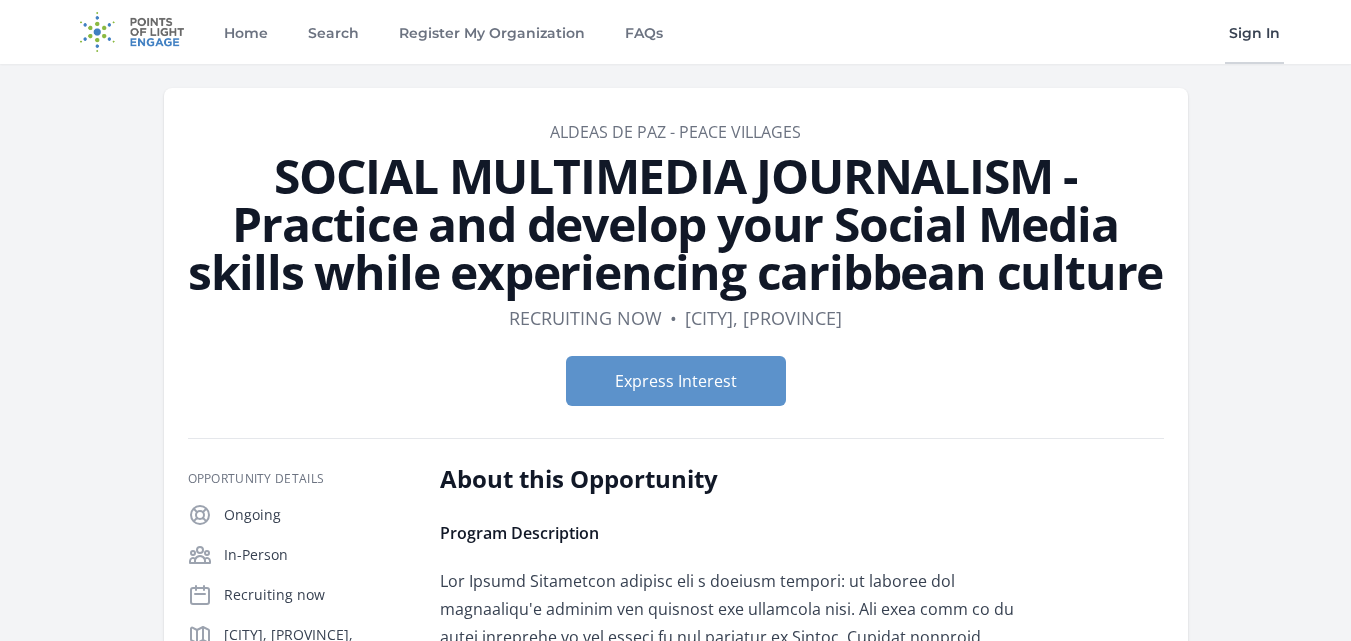click on "Sign In" at bounding box center (1254, 32) 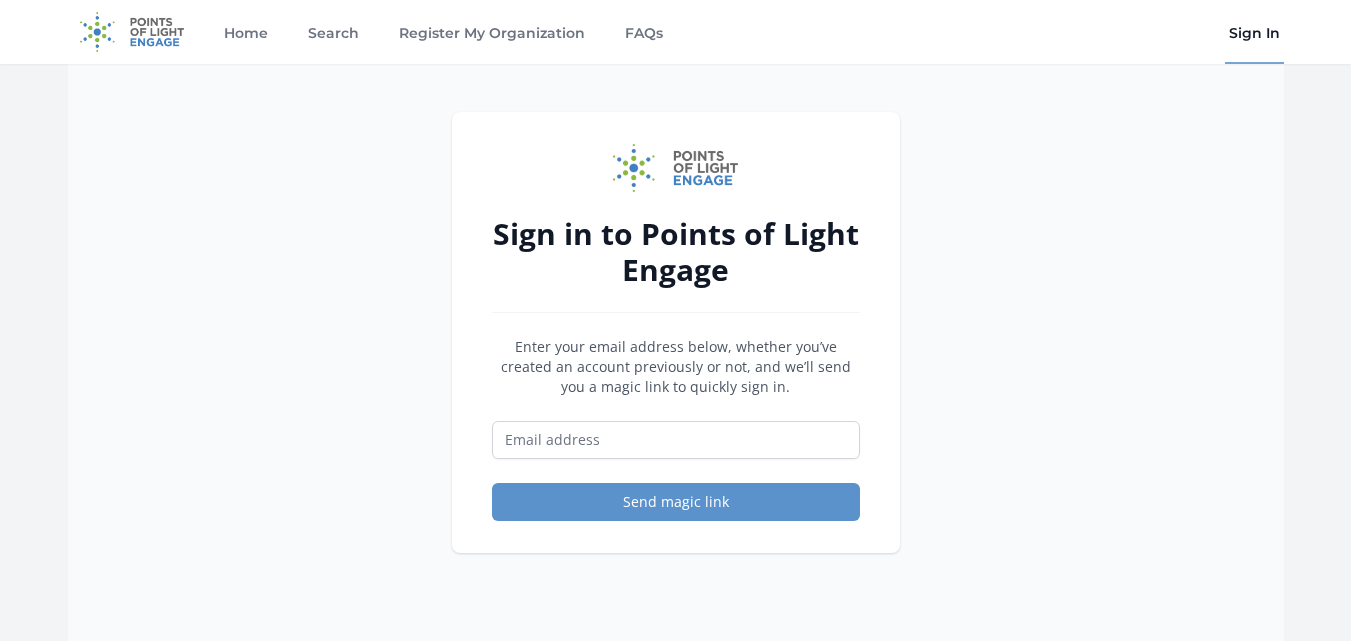 scroll, scrollTop: 0, scrollLeft: 0, axis: both 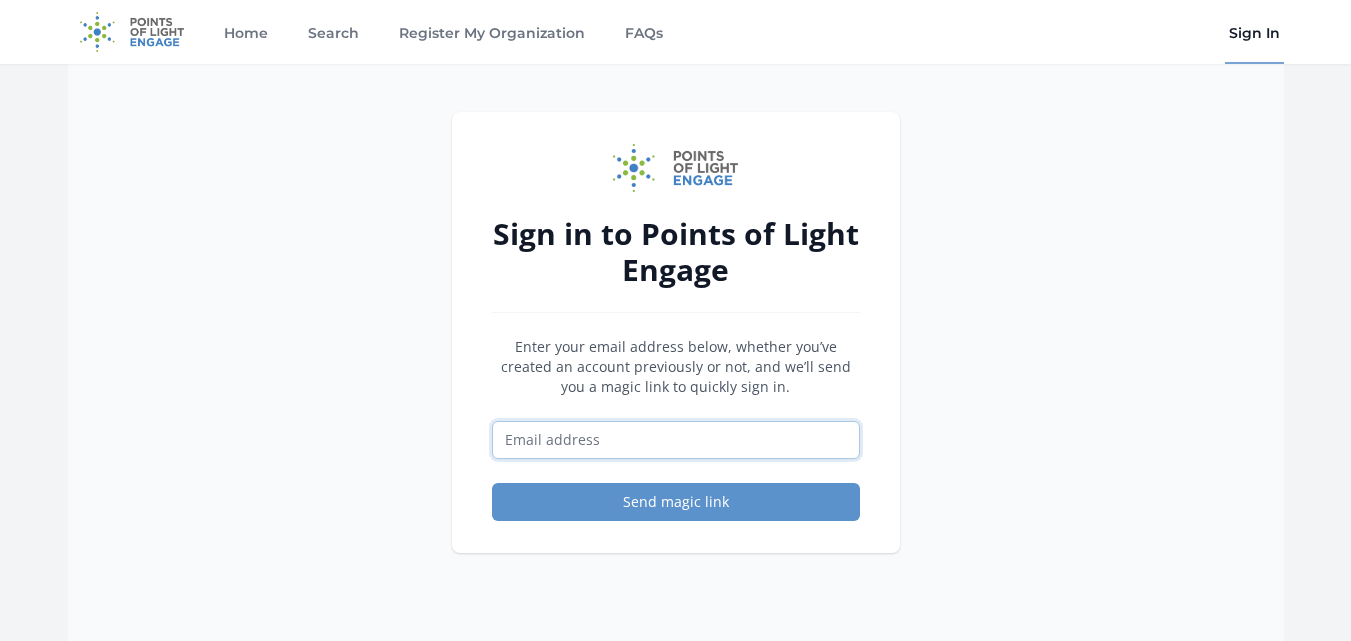 click at bounding box center [676, 440] 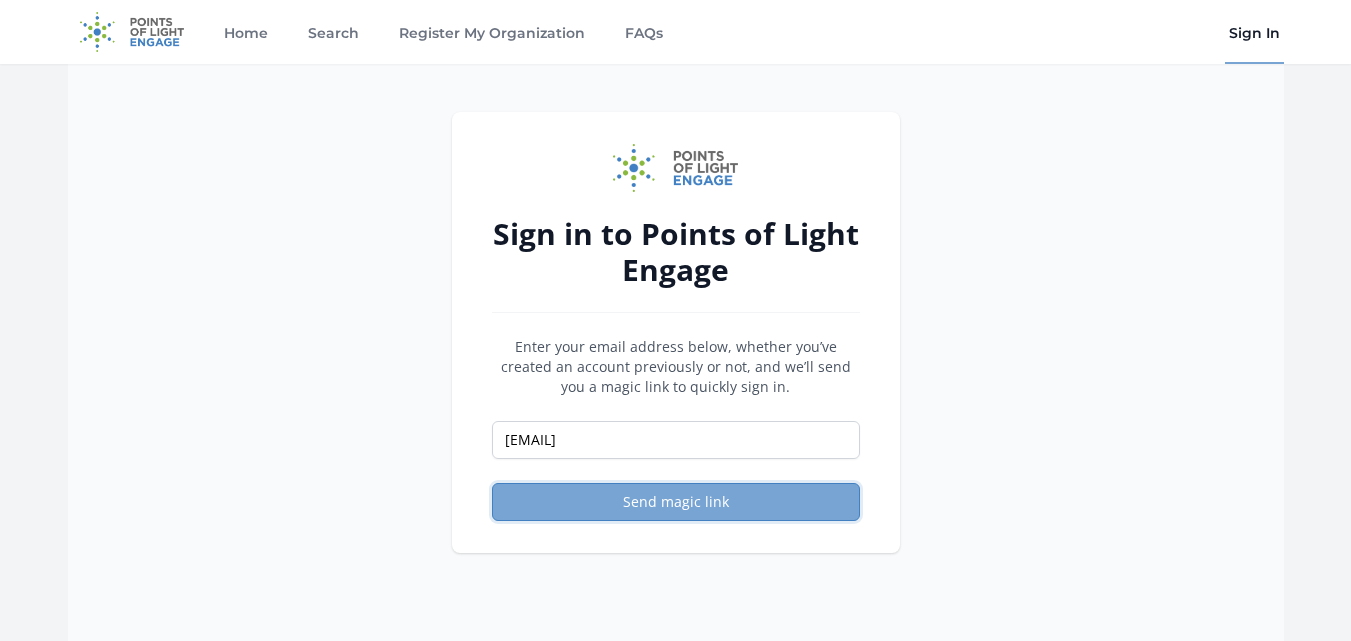 click on "Send magic link" at bounding box center (676, 502) 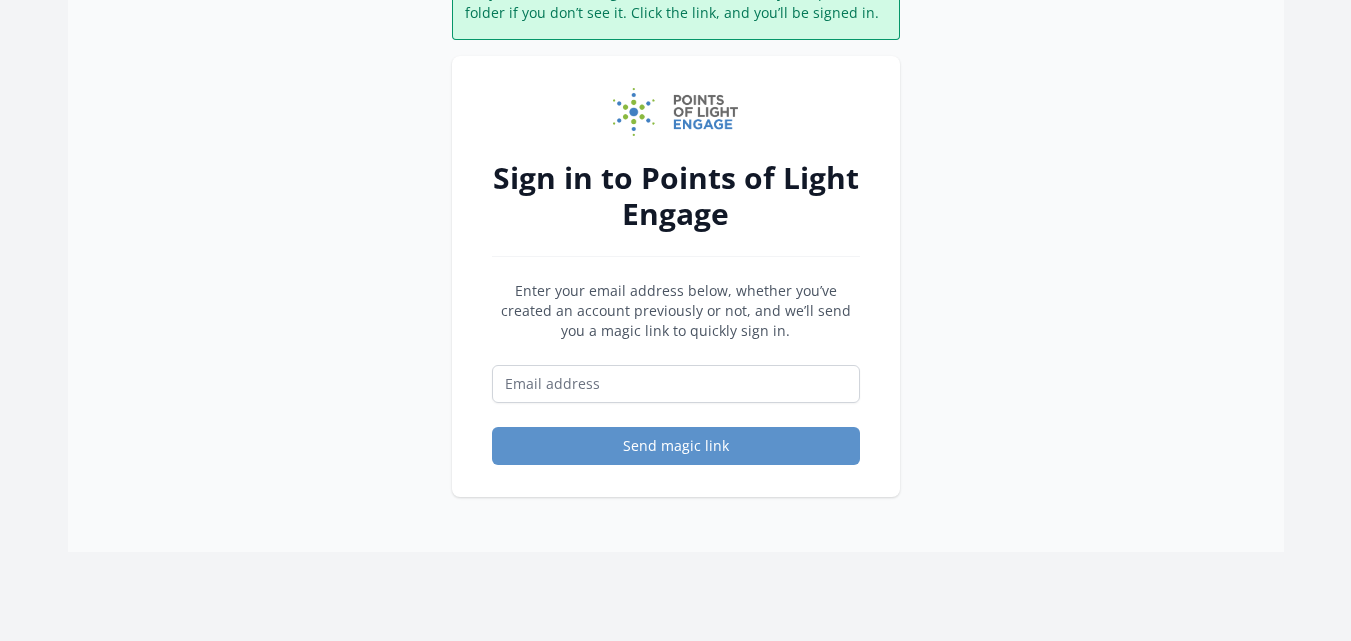 scroll, scrollTop: 160, scrollLeft: 0, axis: vertical 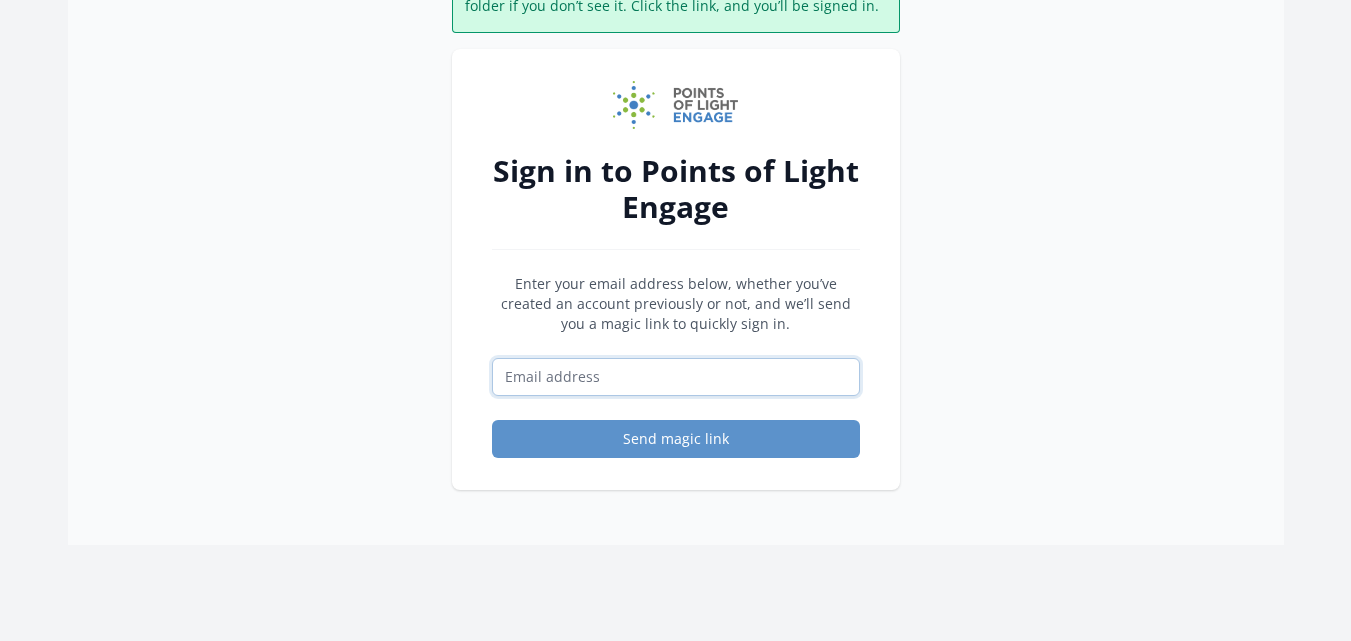 click at bounding box center [676, 377] 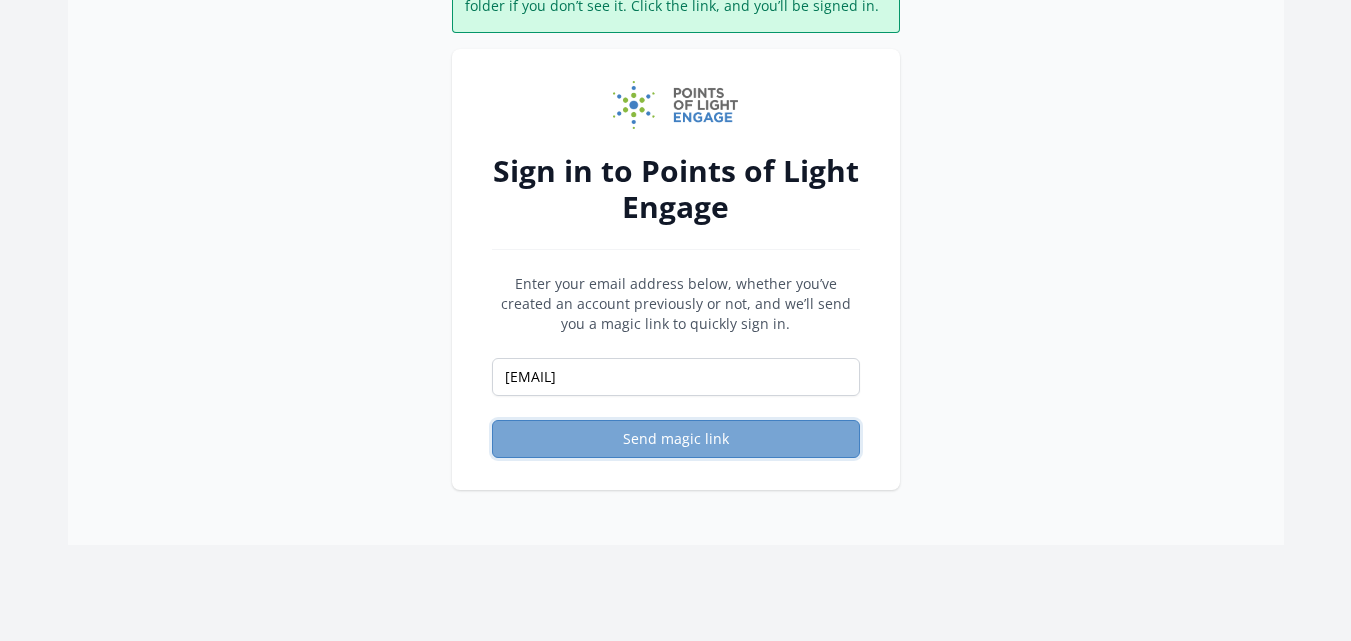 click on "Send magic link" at bounding box center (676, 439) 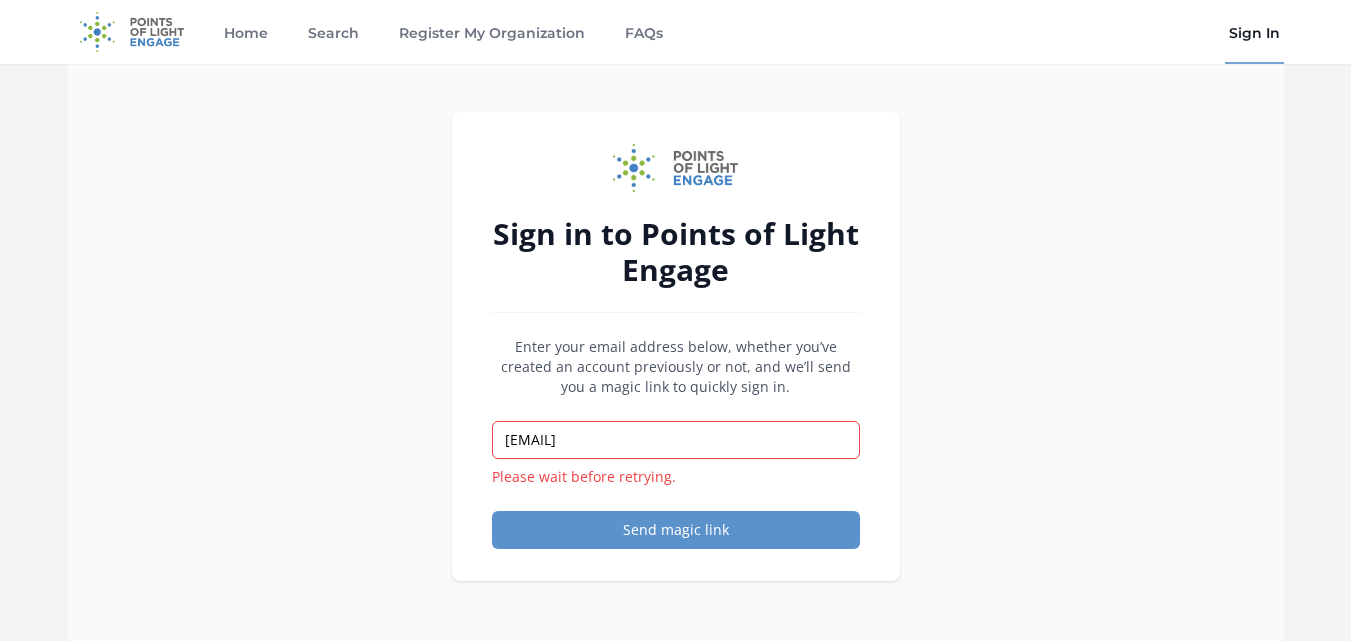 scroll, scrollTop: 0, scrollLeft: 0, axis: both 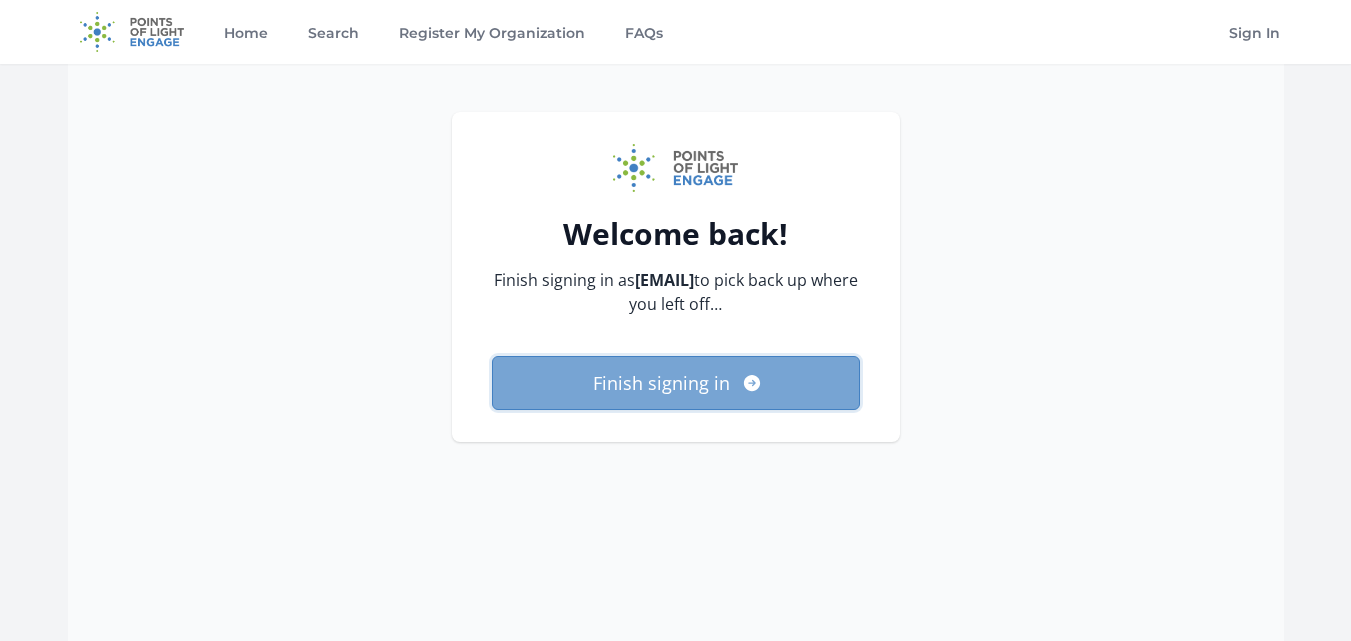 click 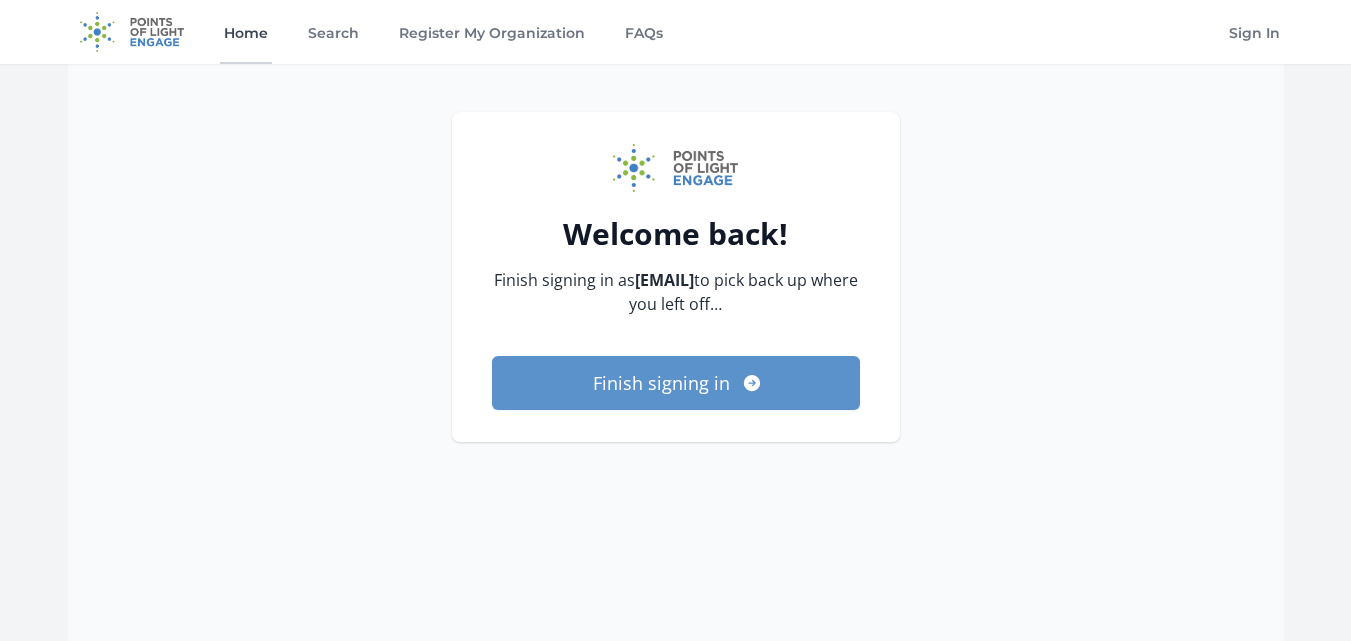 click on "Home" at bounding box center [246, 32] 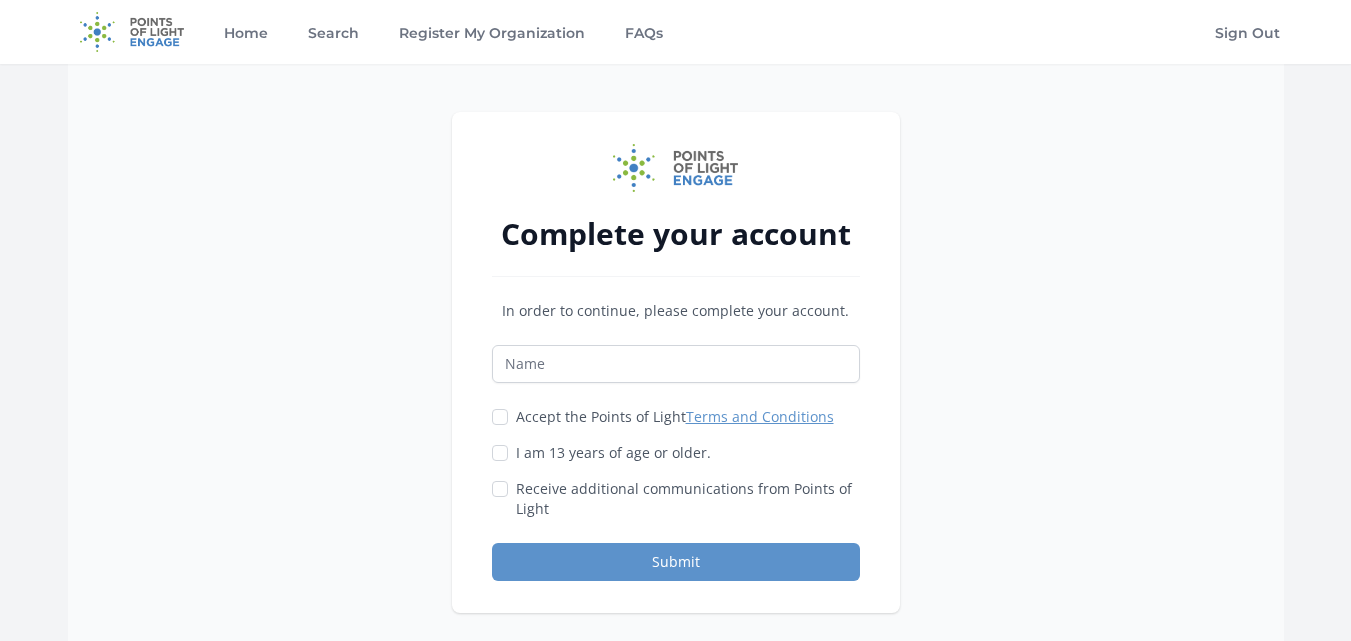 scroll, scrollTop: 0, scrollLeft: 0, axis: both 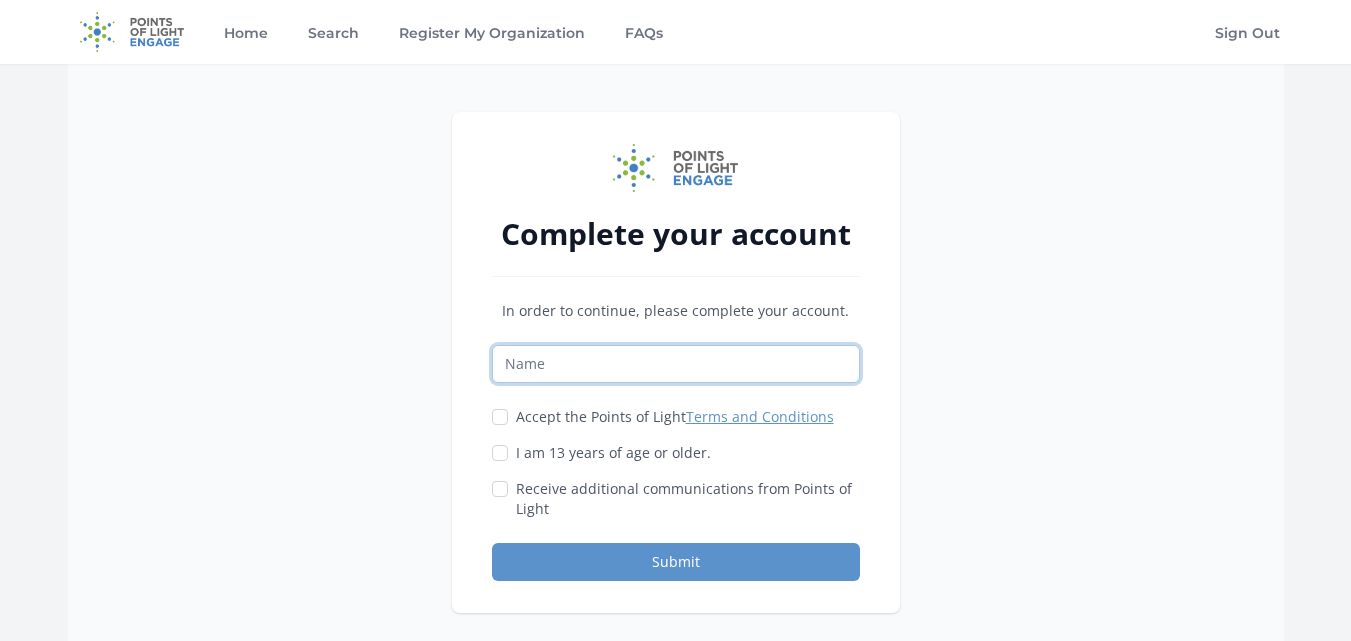 click at bounding box center [676, 364] 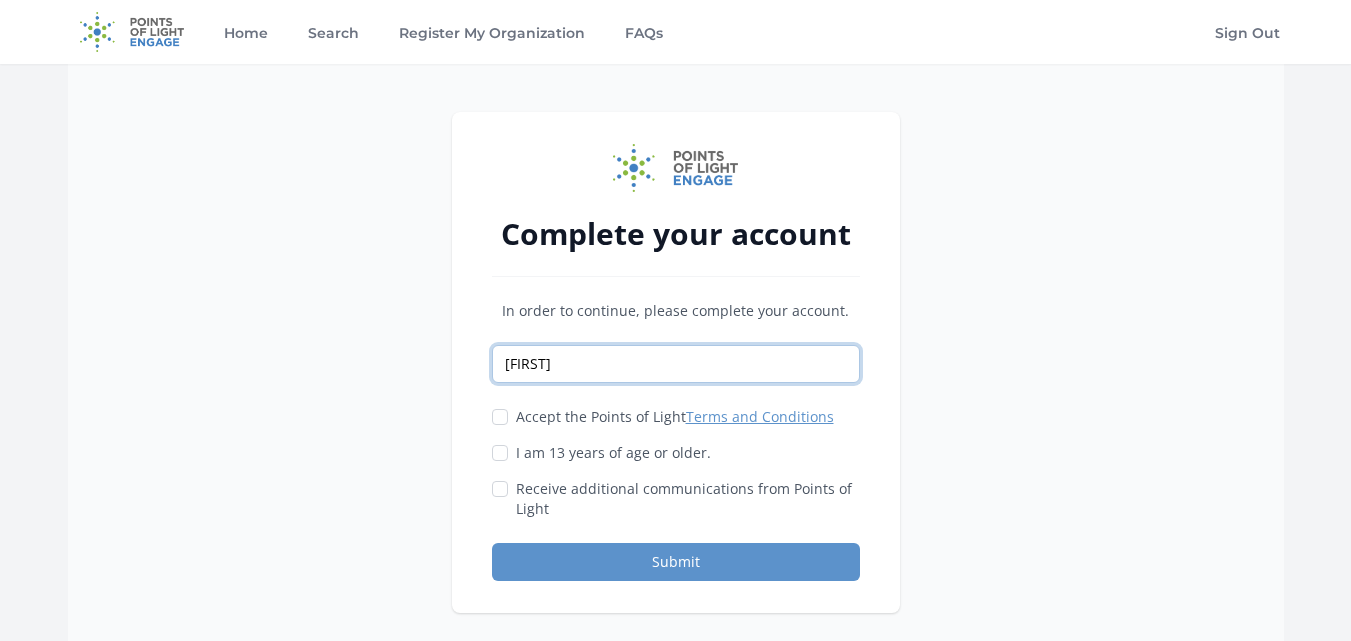 type on "Nicole" 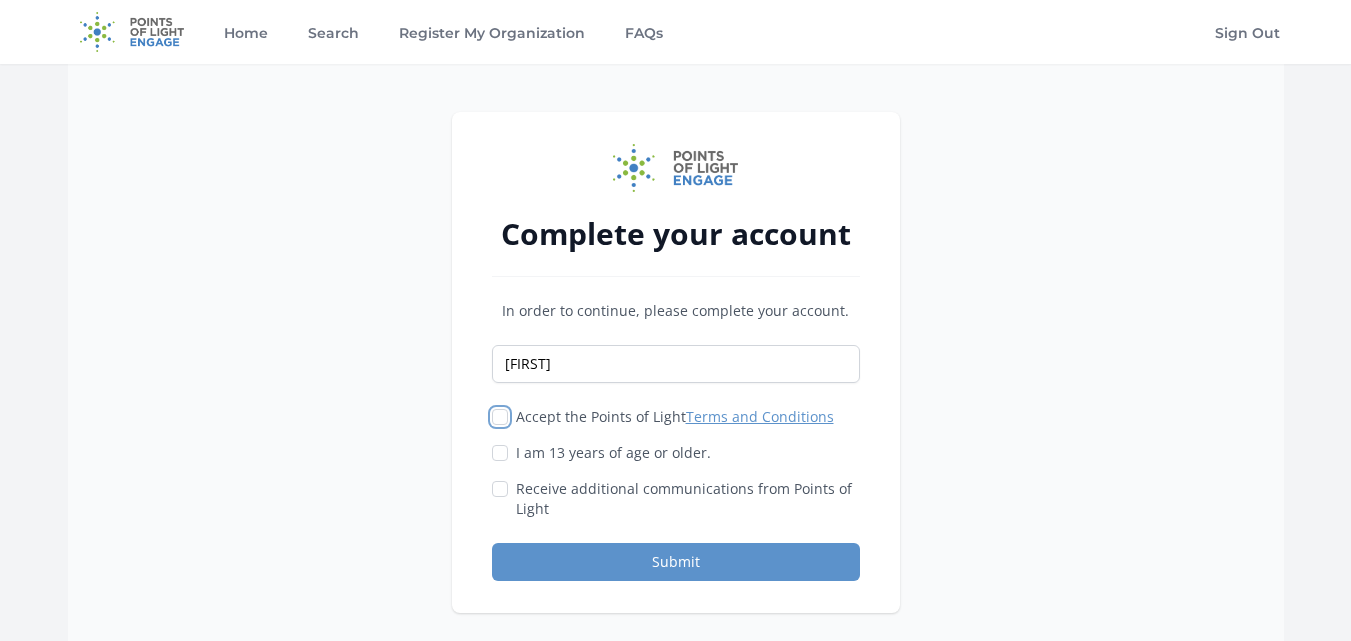 click on "Accept the Points of Light  Terms and Conditions" at bounding box center [500, 417] 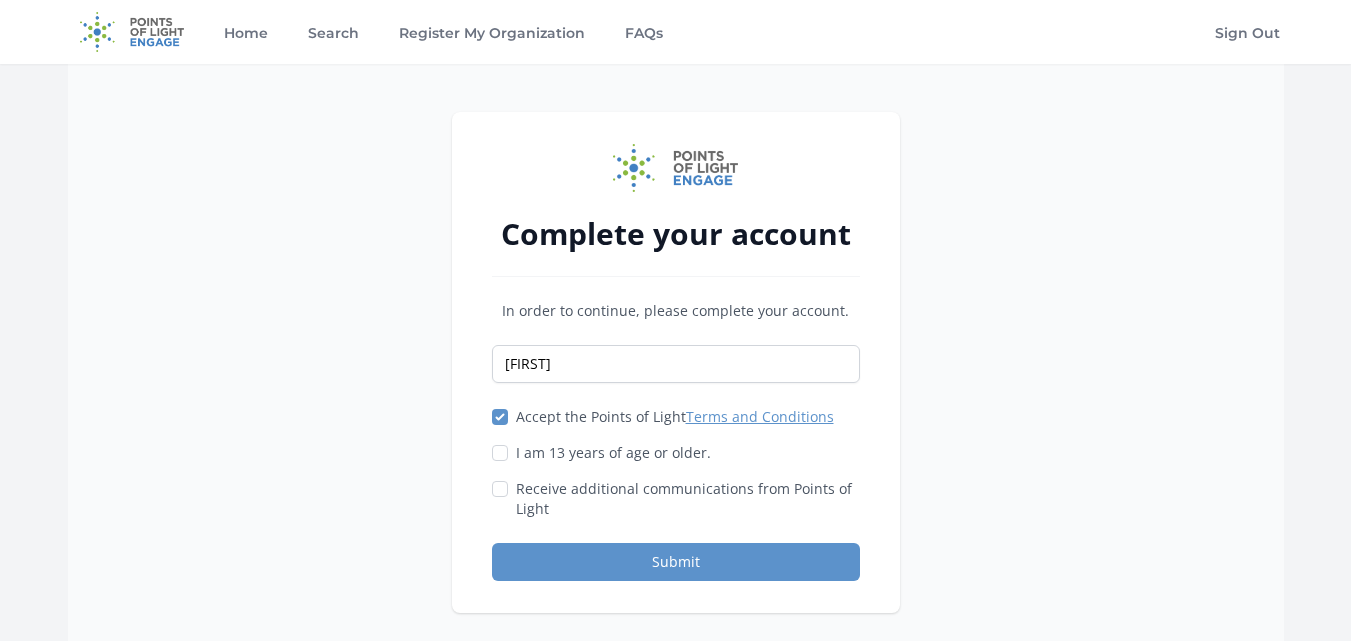 click on "I am 13 years of age or older." at bounding box center (676, 453) 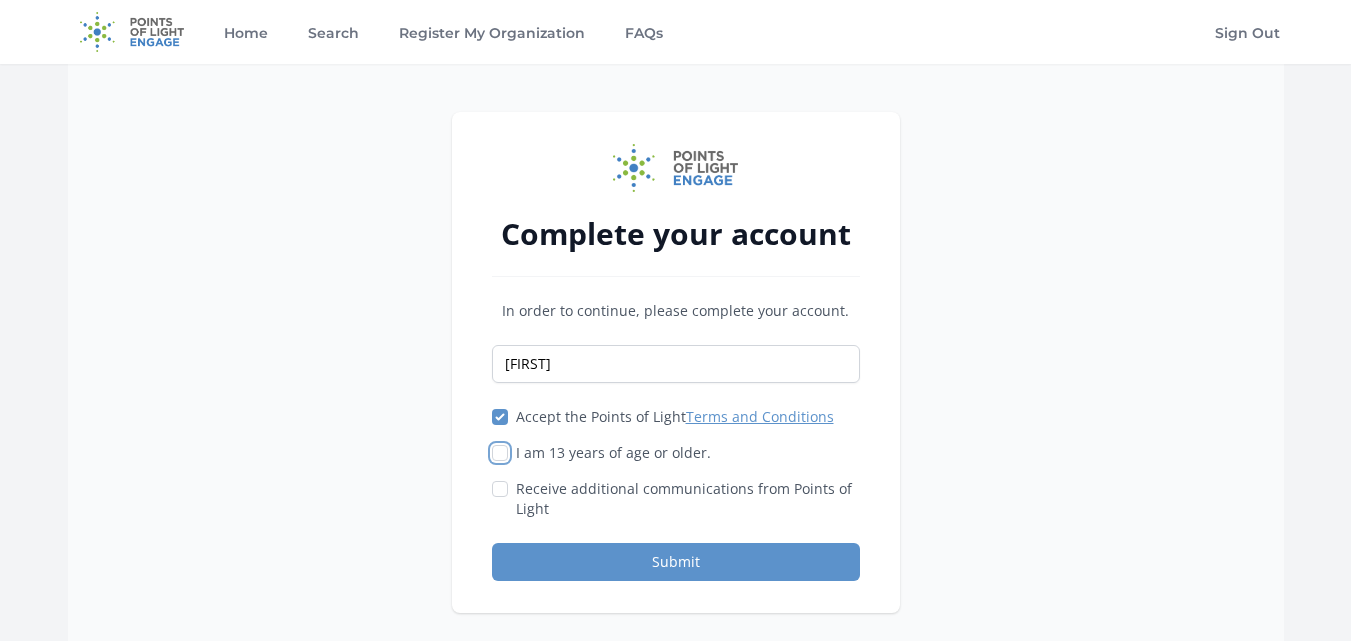 click on "I am 13 years of age or older." at bounding box center (500, 453) 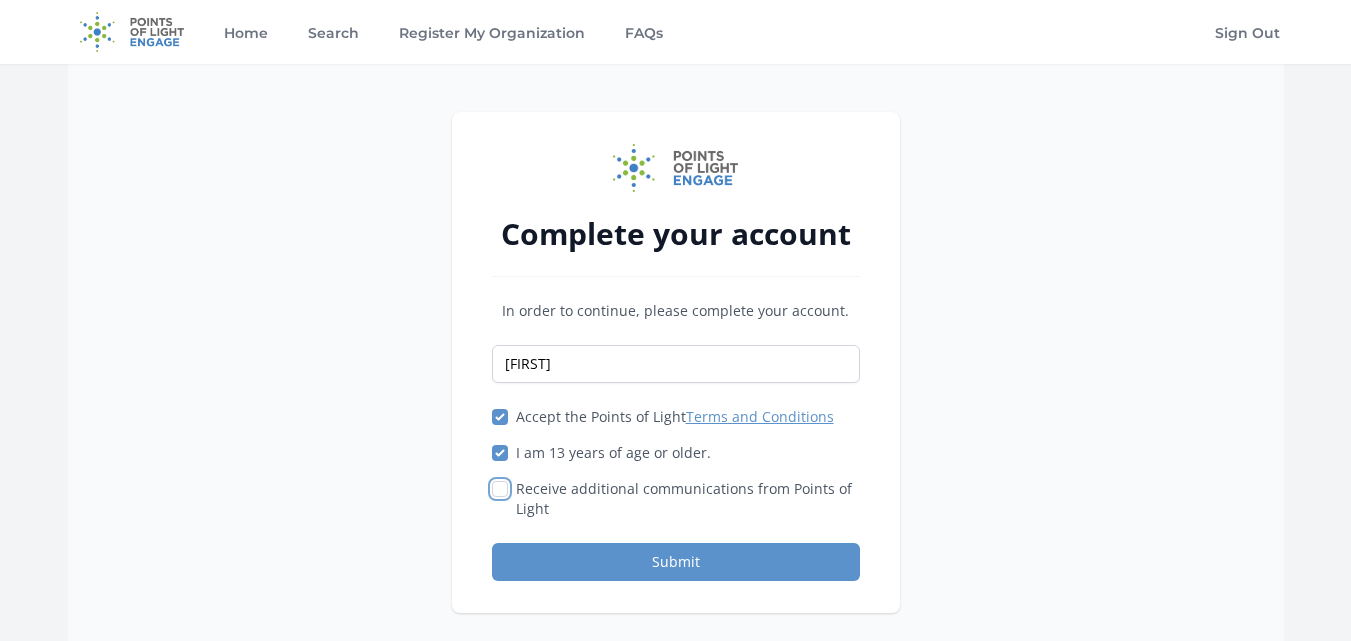 click on "Receive additional communications from Points of Light" at bounding box center [500, 489] 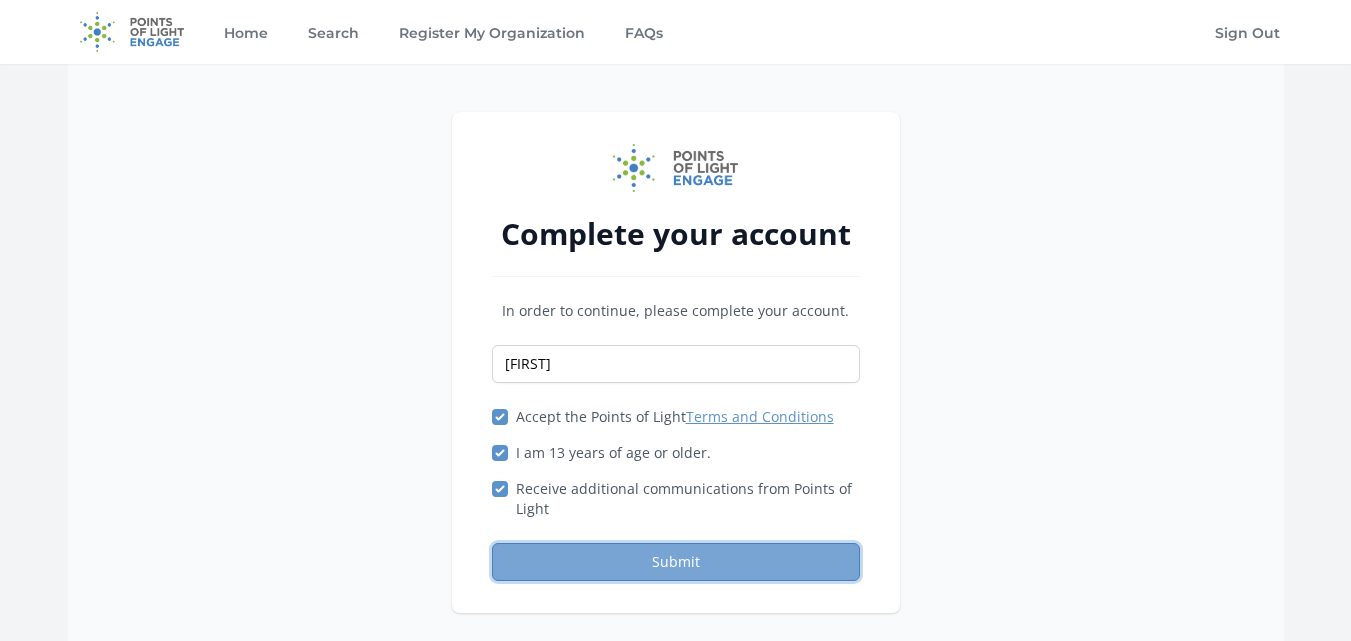 click on "Submit" at bounding box center [676, 562] 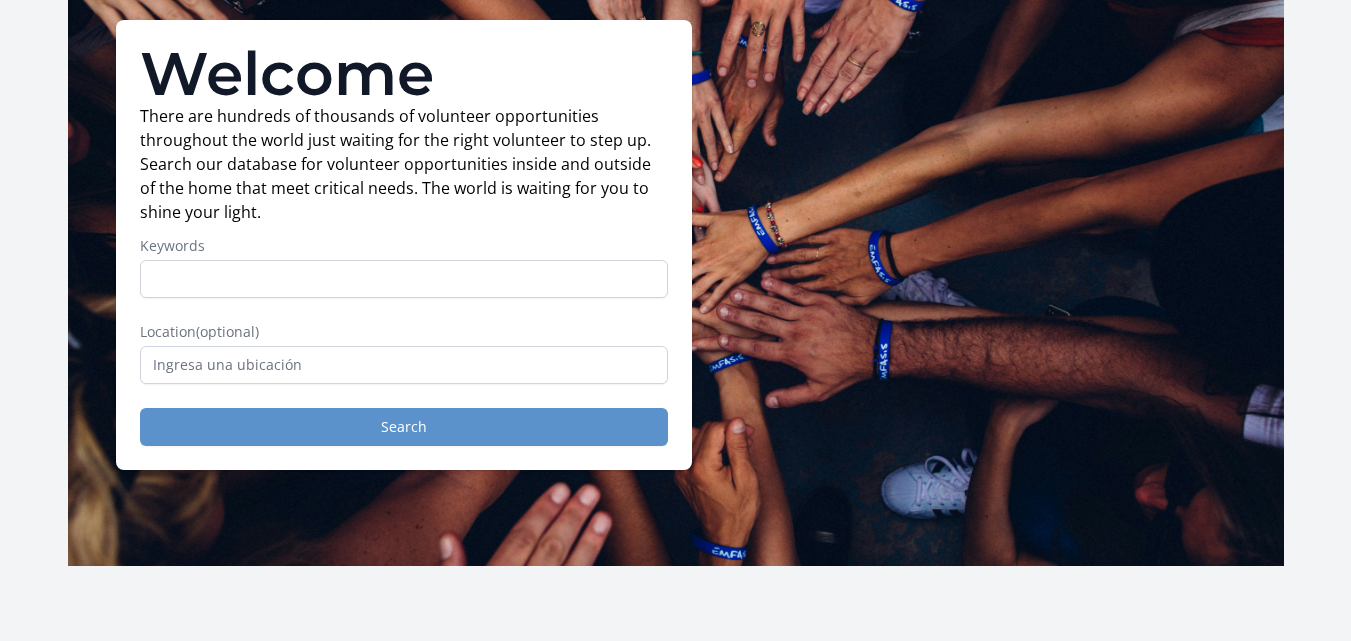 scroll, scrollTop: 0, scrollLeft: 0, axis: both 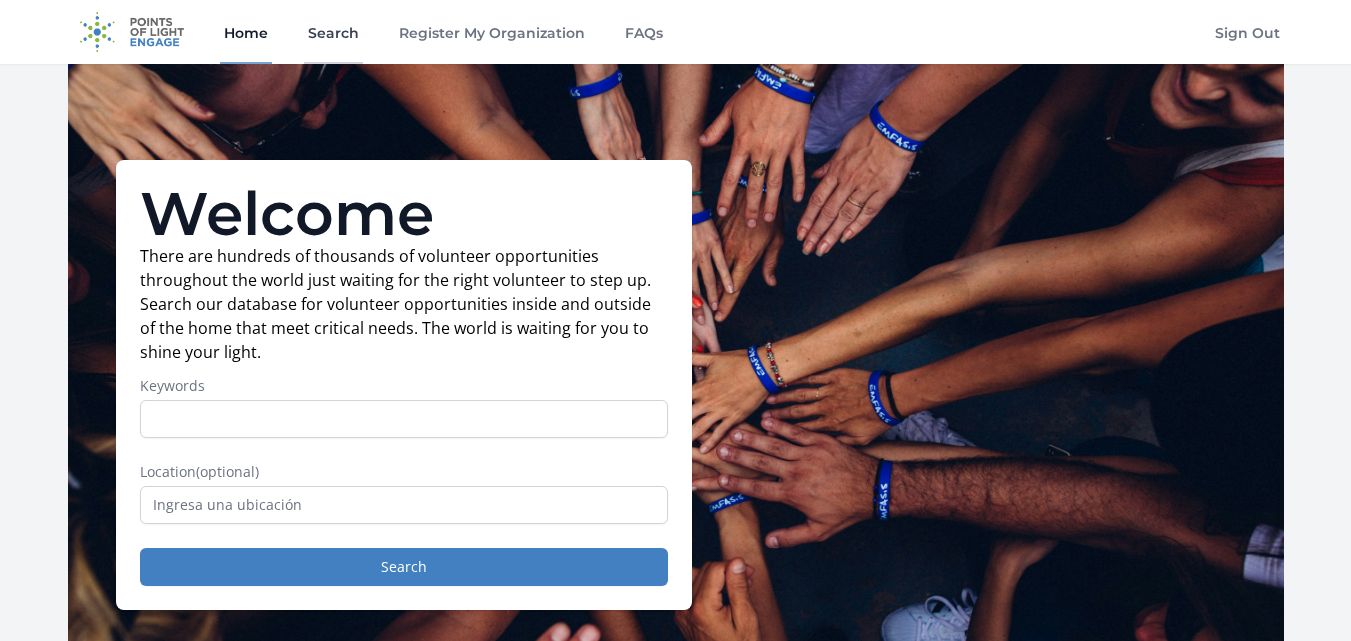 click on "Search" at bounding box center (333, 32) 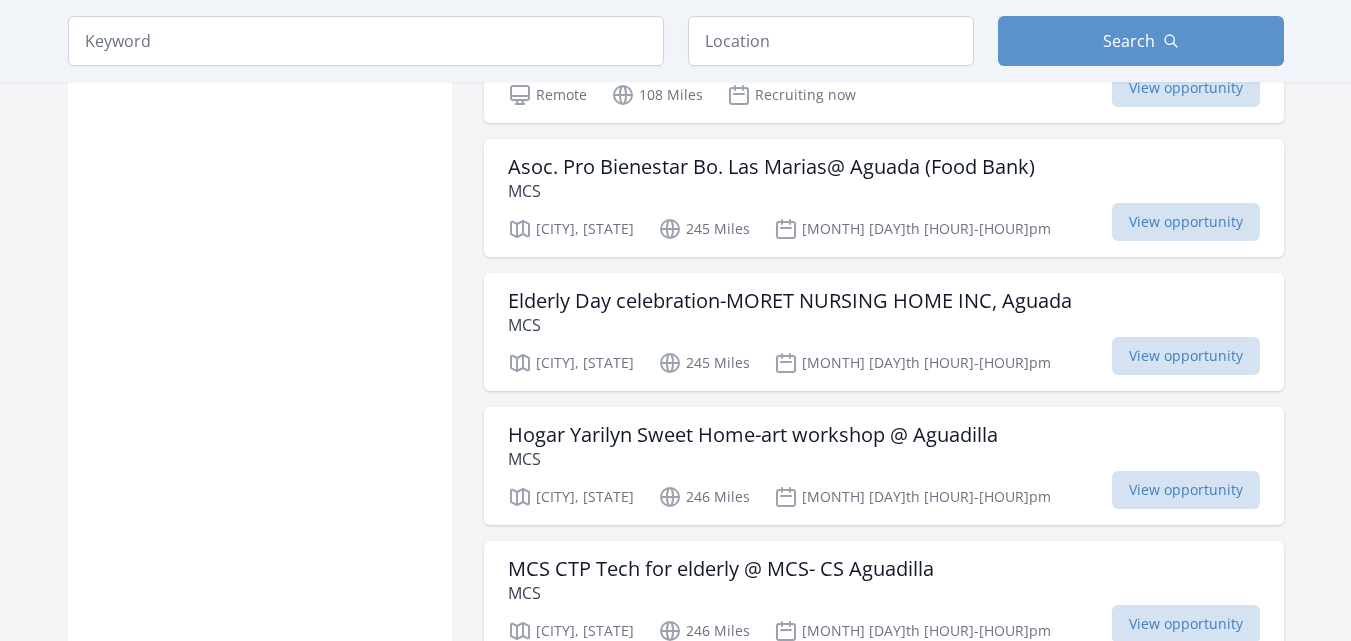 scroll, scrollTop: 1413, scrollLeft: 0, axis: vertical 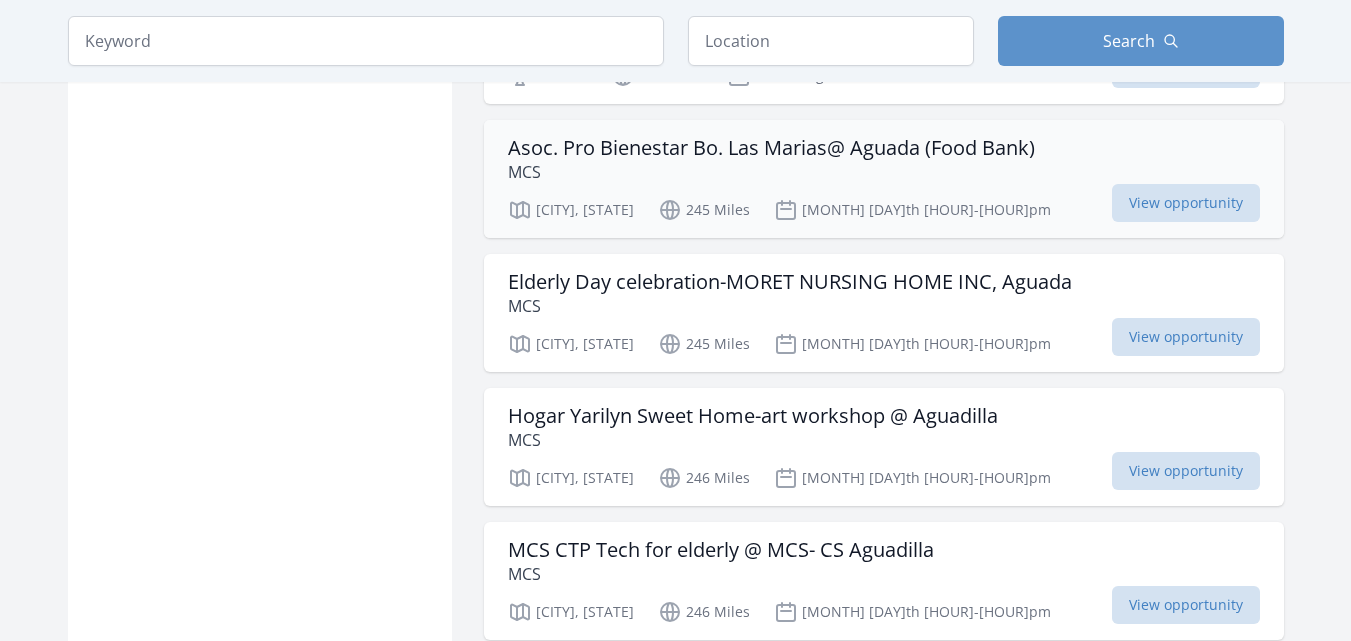 click on "Asoc. Pro Bienestar Bo. Las Marias@ Aguada (Food Bank)" at bounding box center [771, 148] 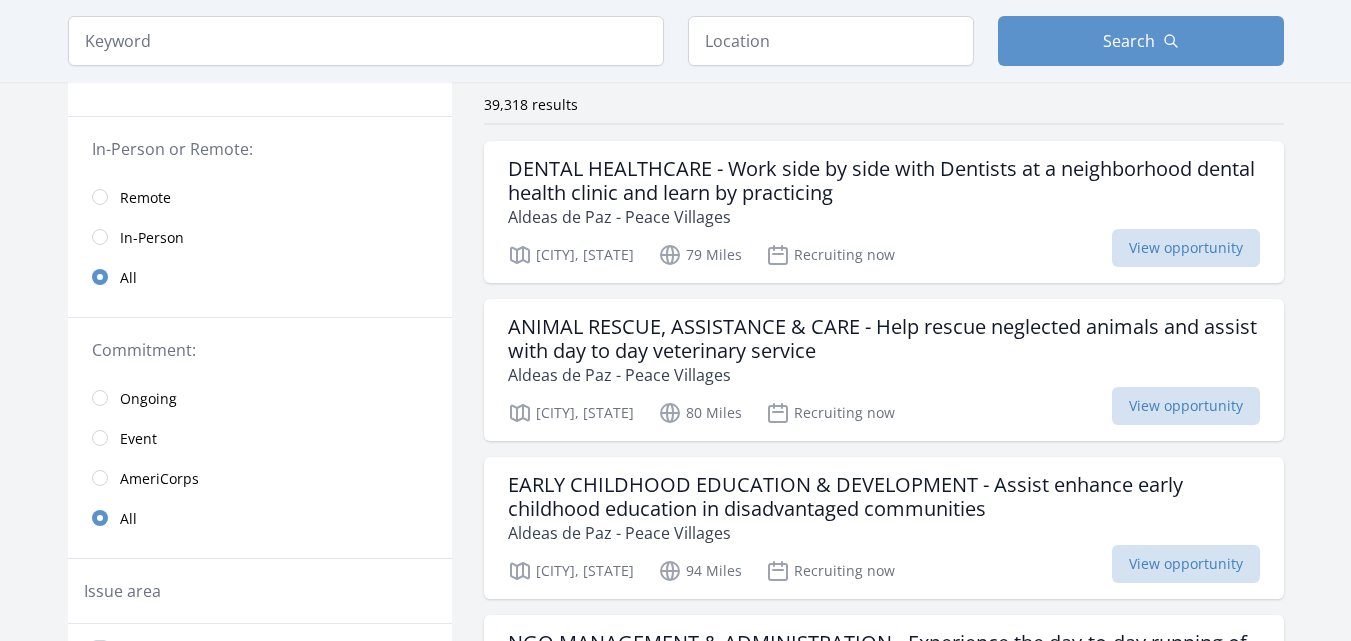 scroll, scrollTop: 167, scrollLeft: 0, axis: vertical 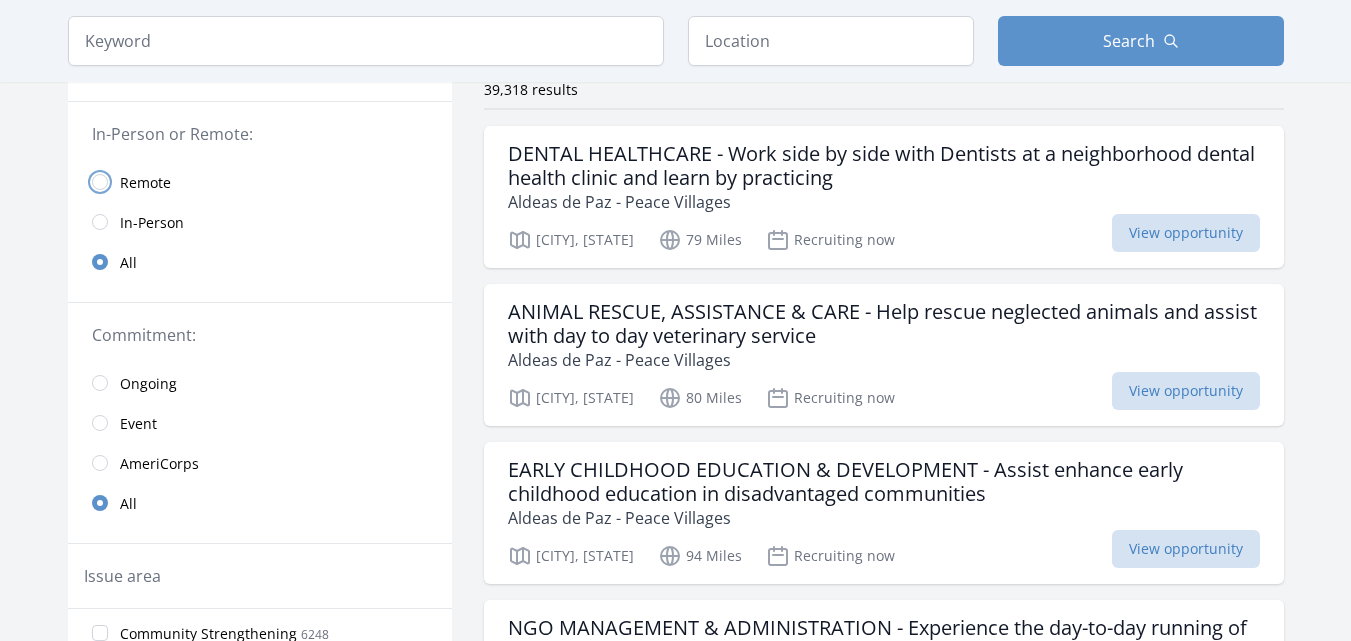 click at bounding box center [100, 182] 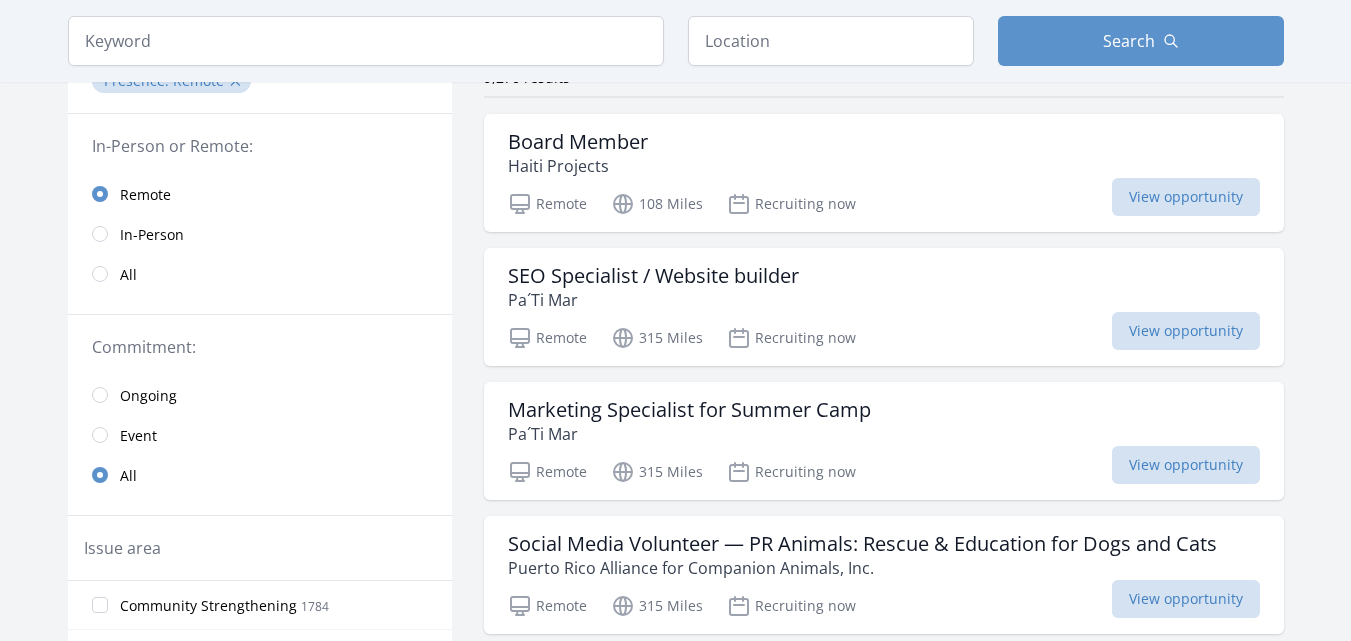 scroll, scrollTop: 180, scrollLeft: 0, axis: vertical 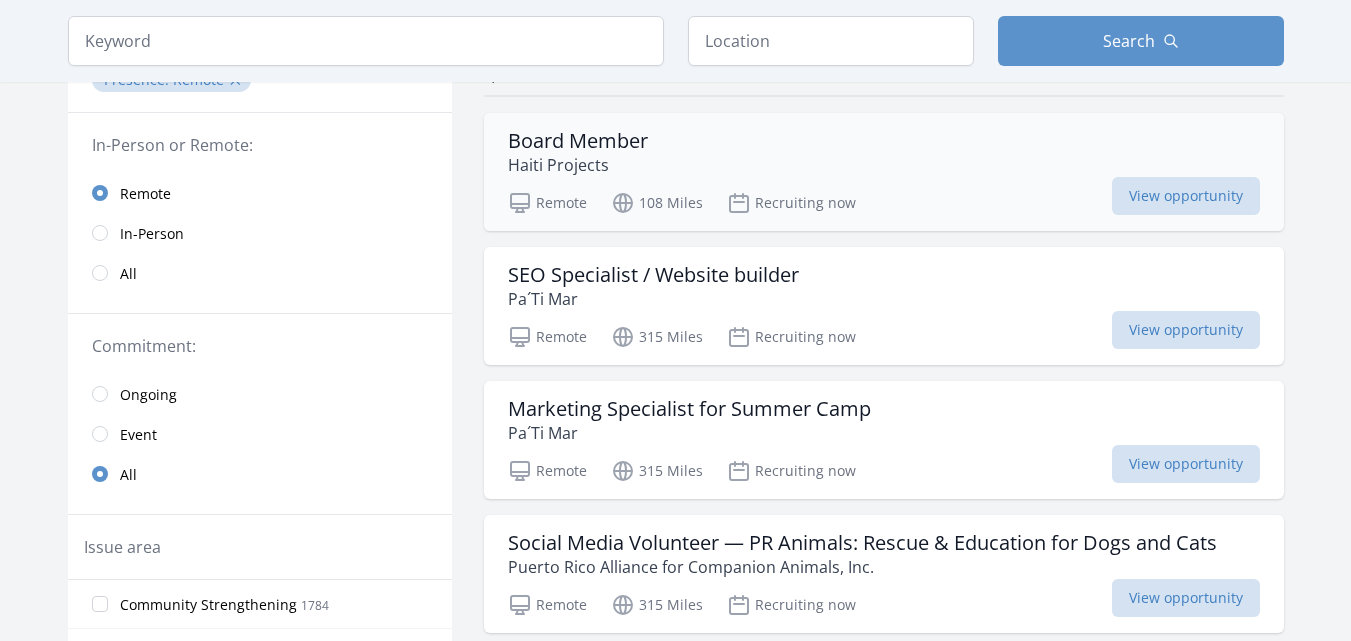 click on "Board Member
Haiti Projects" at bounding box center [884, 153] 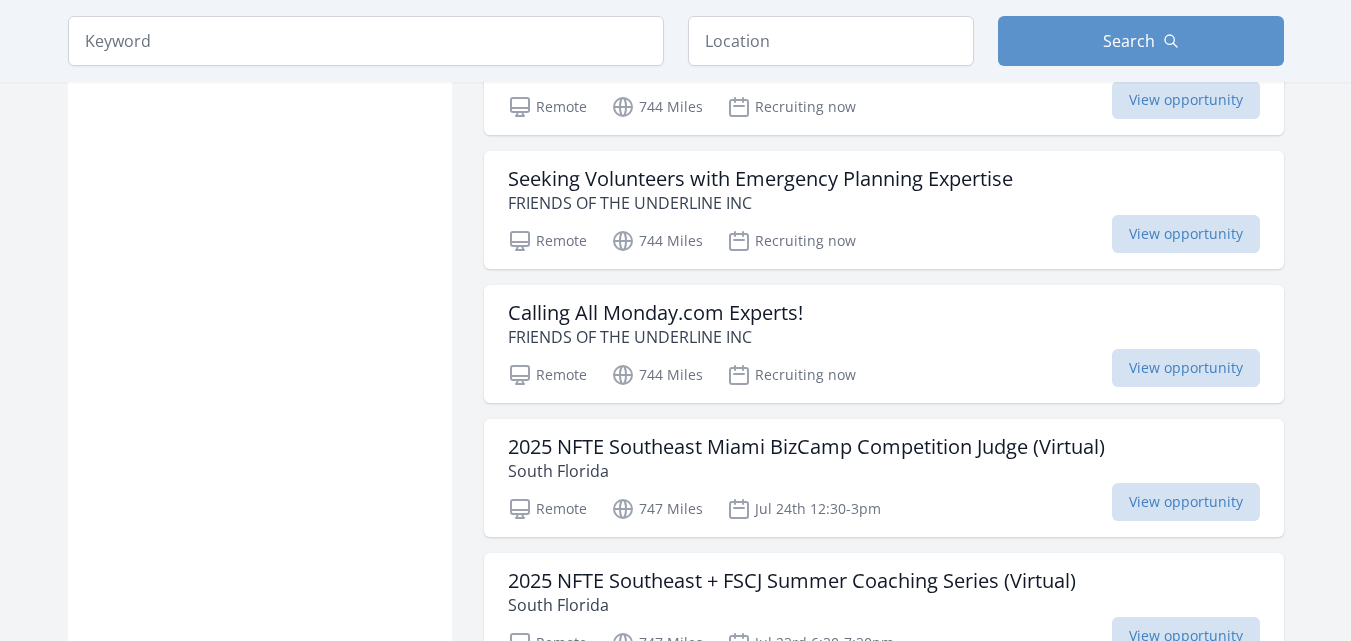 scroll, scrollTop: 2387, scrollLeft: 0, axis: vertical 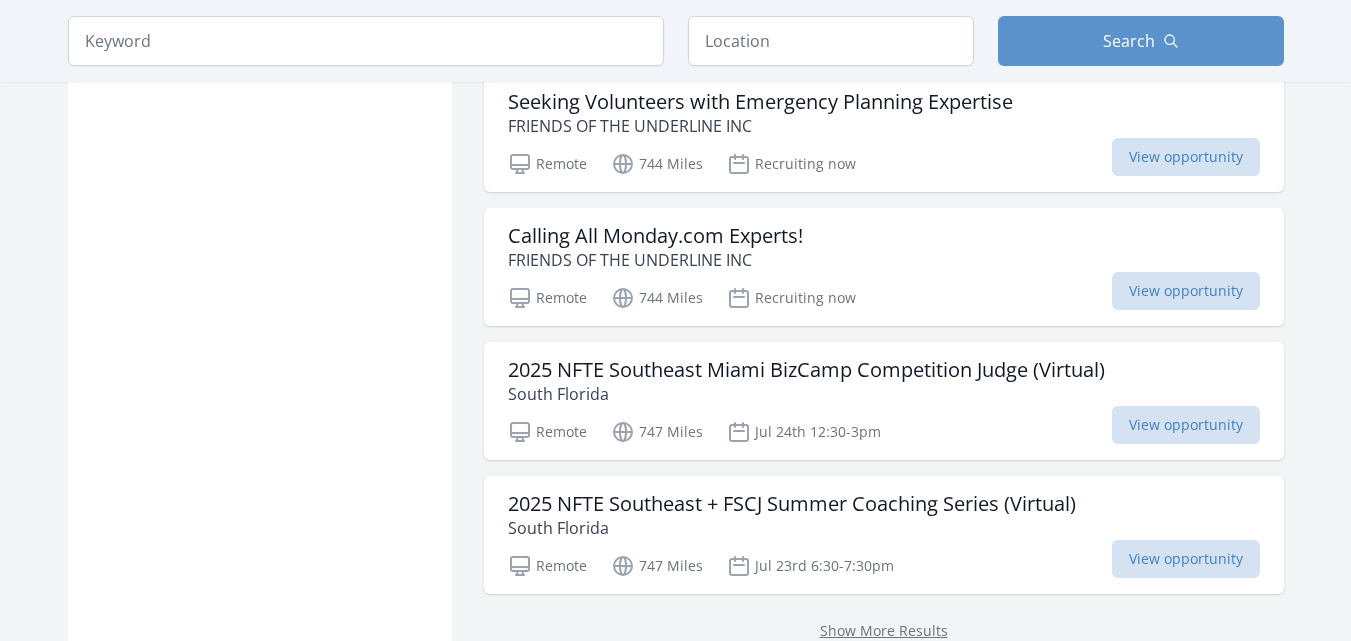 click on "2025 NFTE Southeast Miami BizCamp Competition Judge (Virtual)
South Florida
Remote
747 Miles
Jul 24th 12:30-3pm
View opportunity" at bounding box center [884, 401] 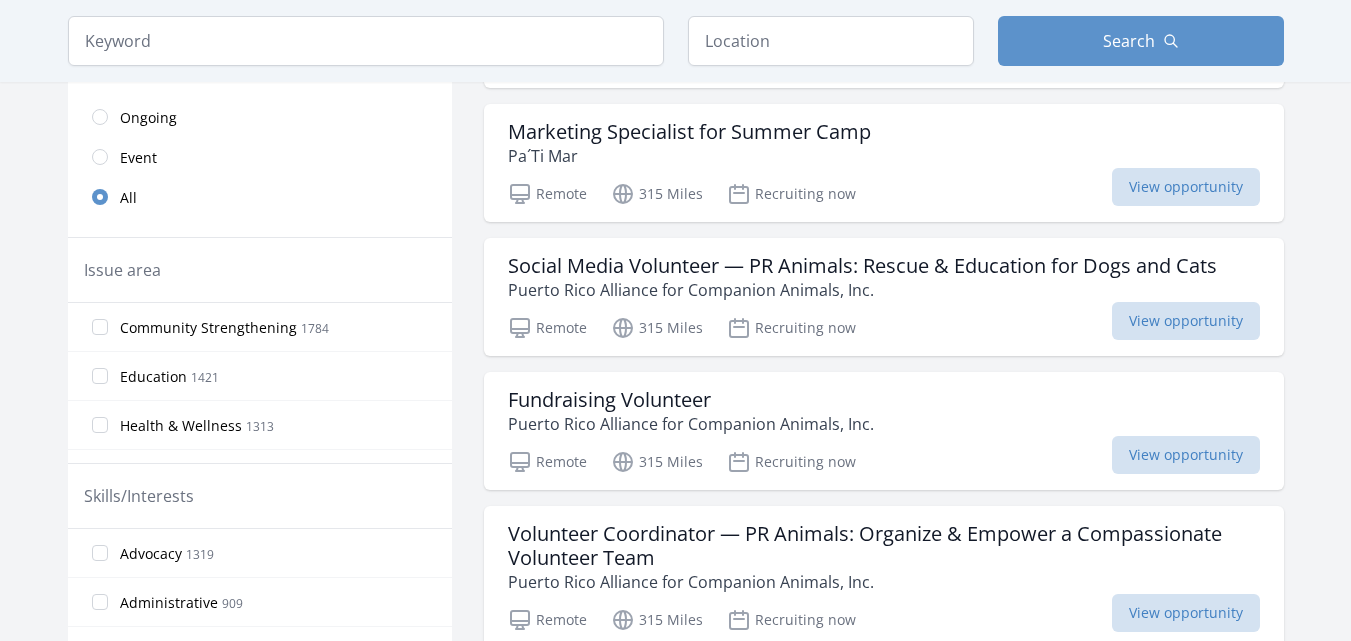 scroll, scrollTop: 487, scrollLeft: 0, axis: vertical 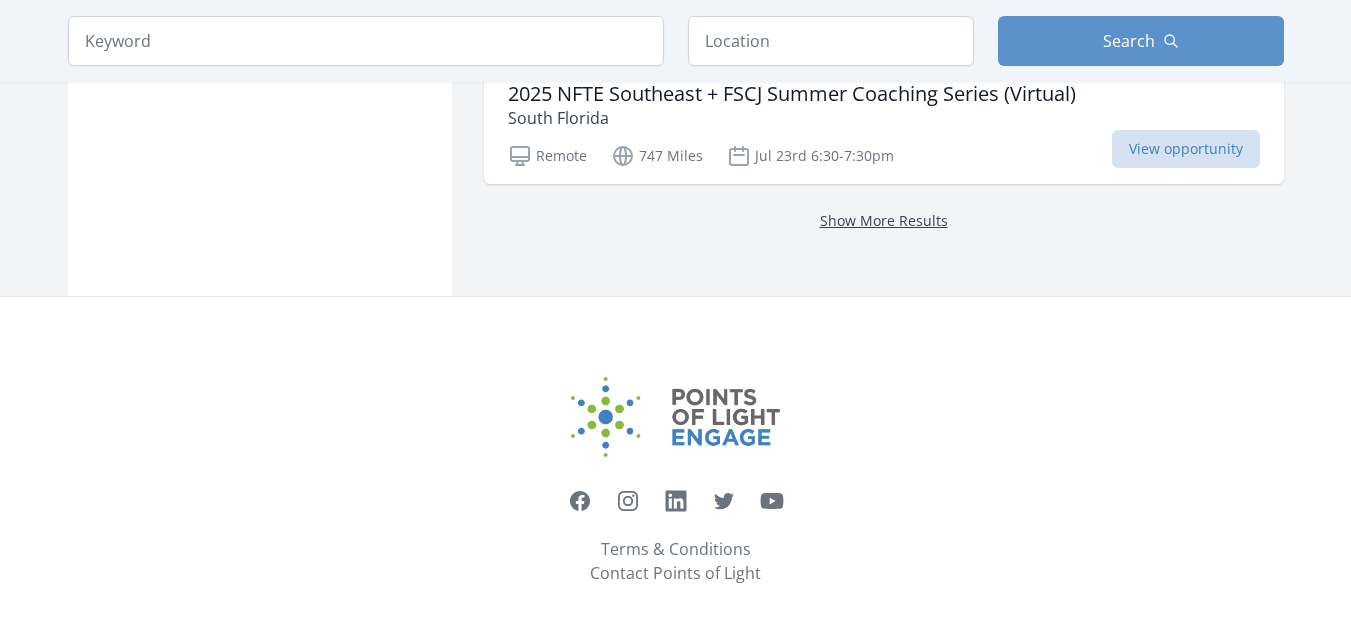 click on "Show More Results" at bounding box center [884, 220] 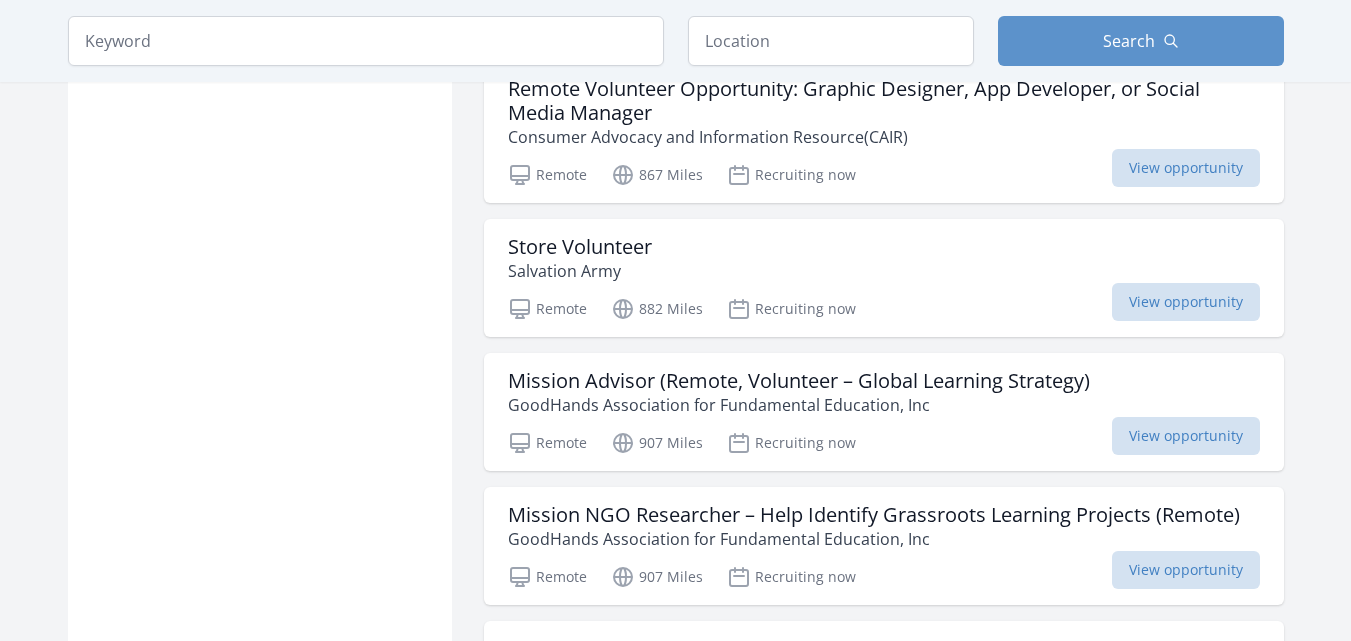 scroll, scrollTop: 3917, scrollLeft: 0, axis: vertical 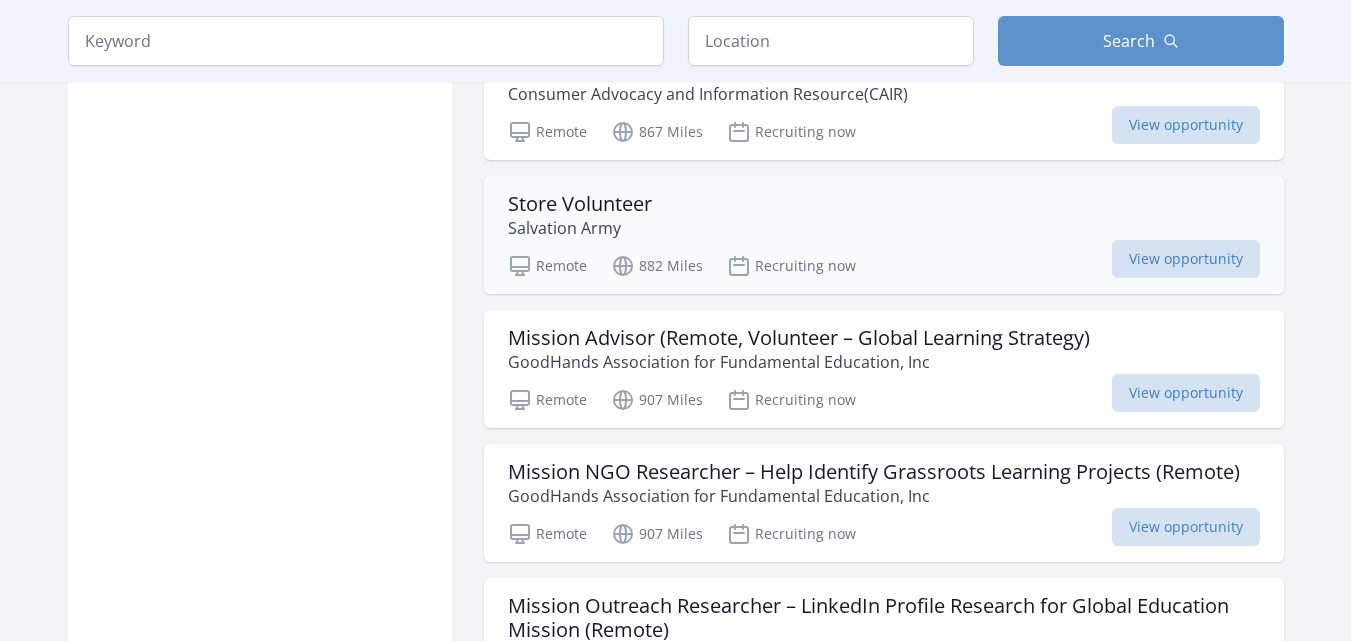click on "Store Volunteer
Salvation Army" at bounding box center (884, 216) 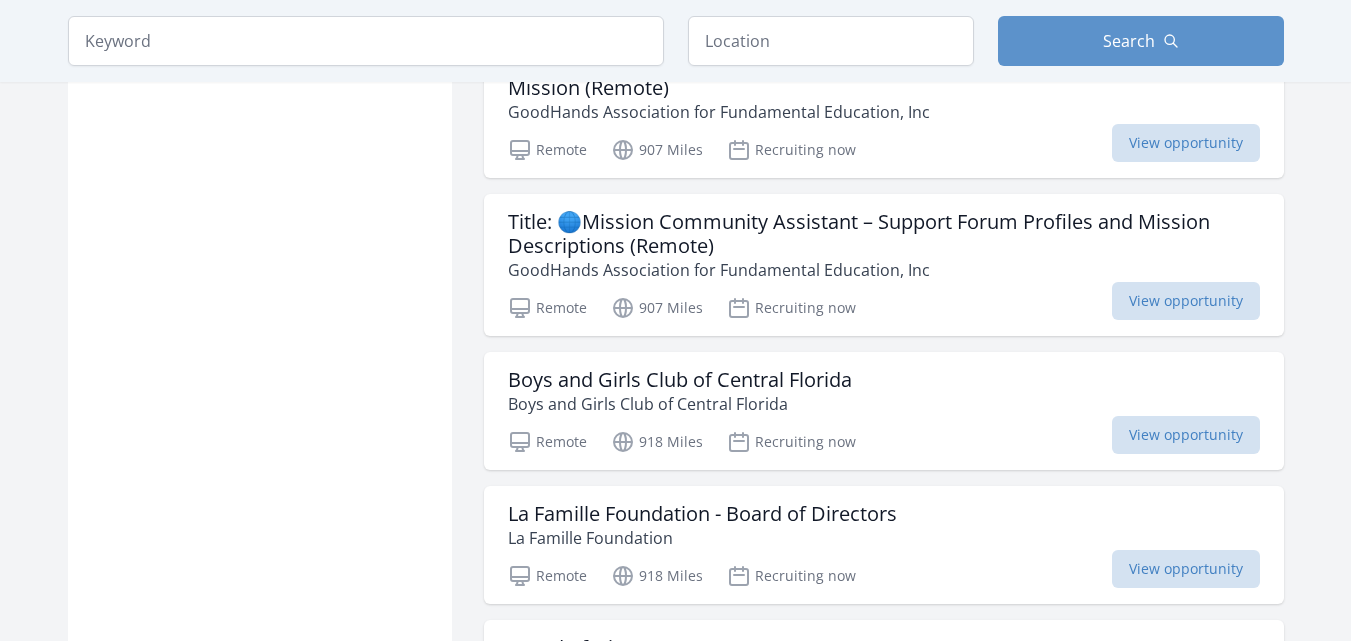 scroll, scrollTop: 4470, scrollLeft: 0, axis: vertical 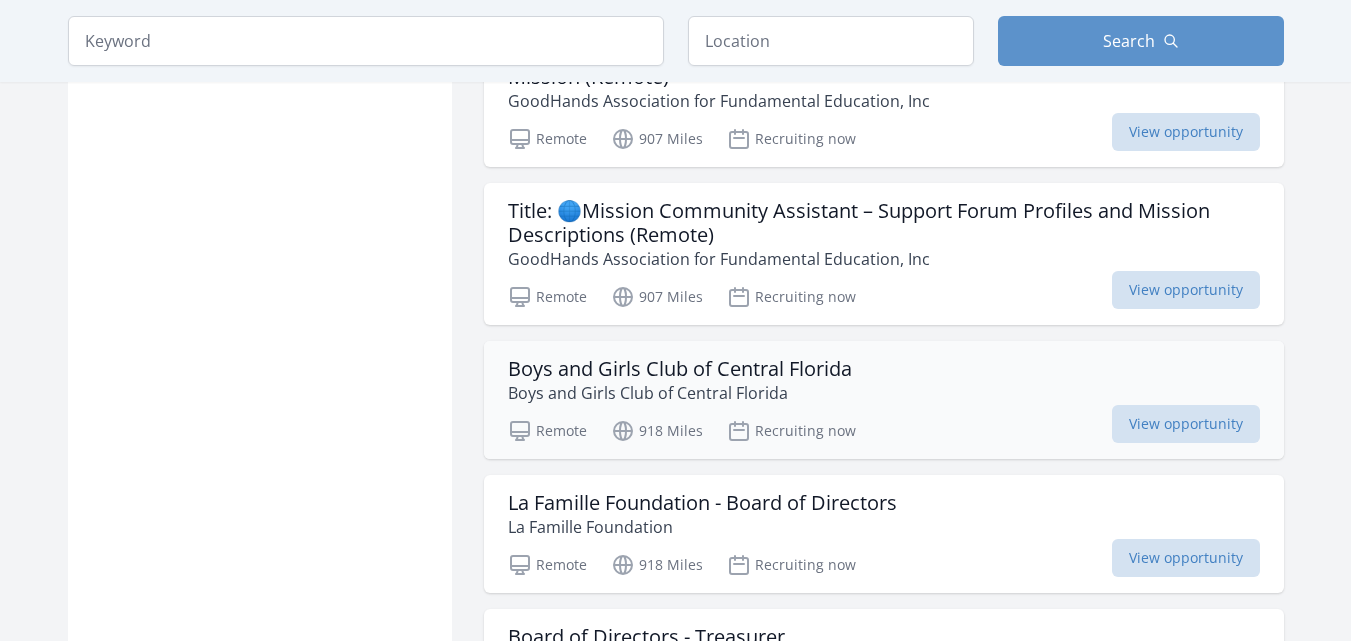 click on "Boys and Girls Club of Central Florida" at bounding box center (680, 369) 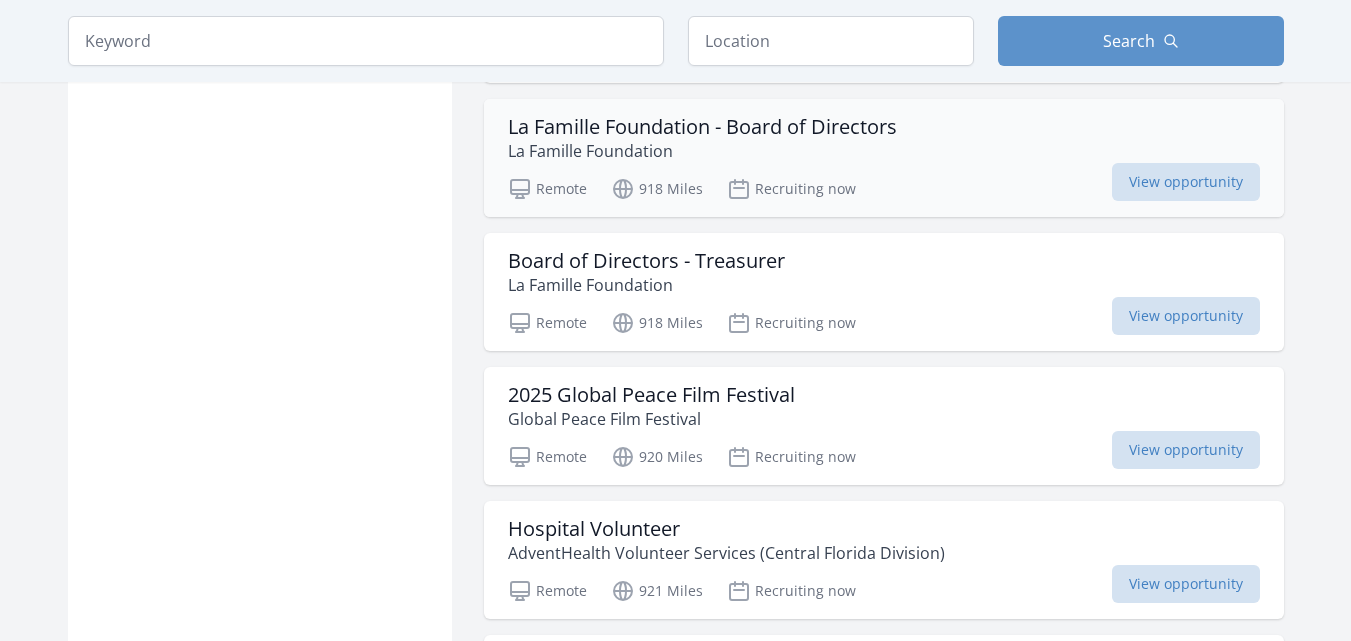 scroll, scrollTop: 4904, scrollLeft: 0, axis: vertical 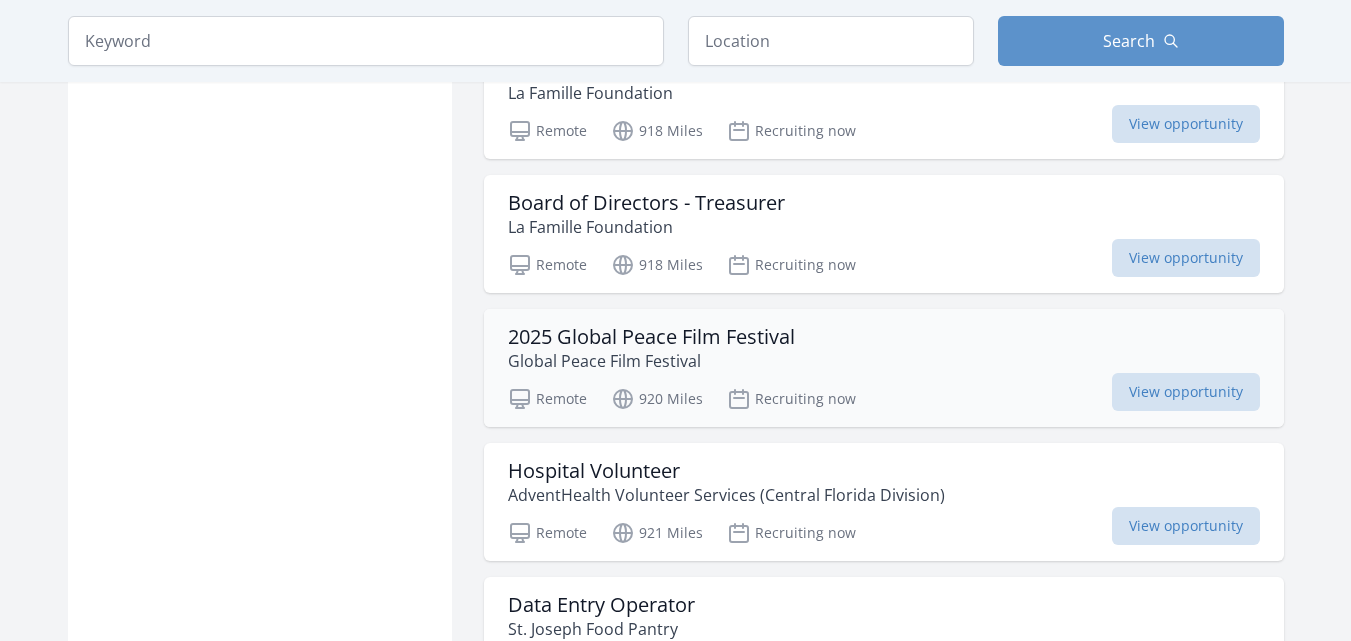 click on "Global Peace Film Festival" at bounding box center [651, 361] 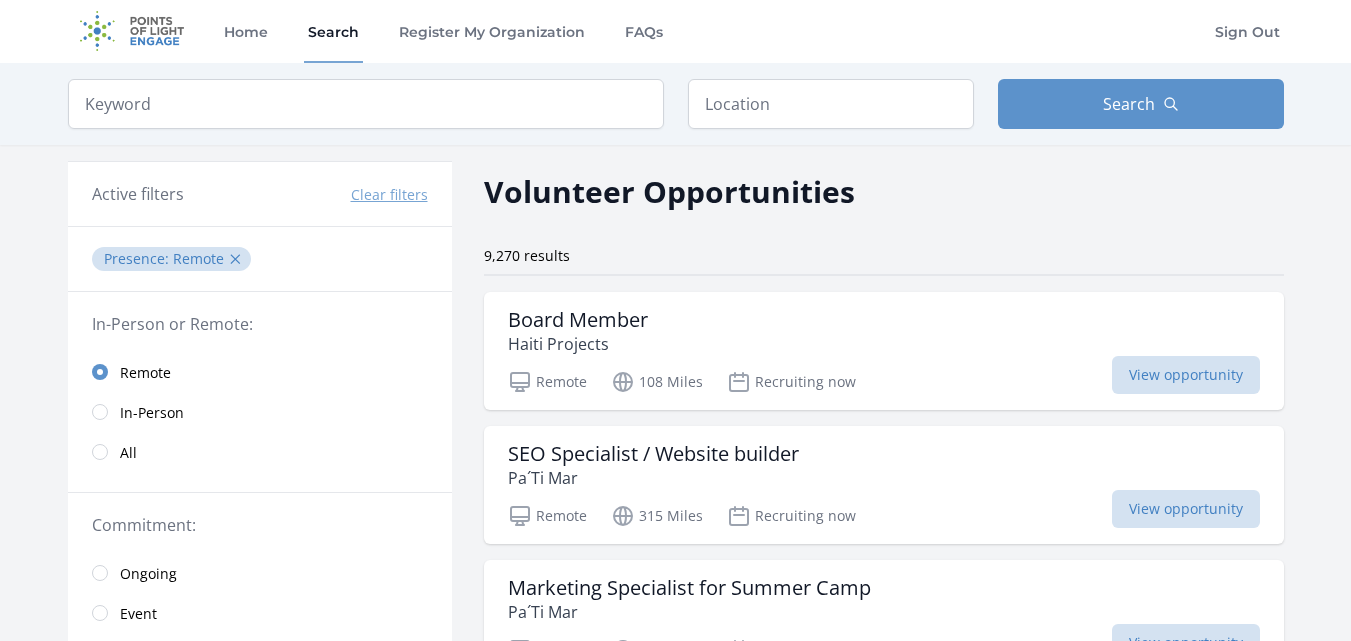scroll, scrollTop: 0, scrollLeft: 0, axis: both 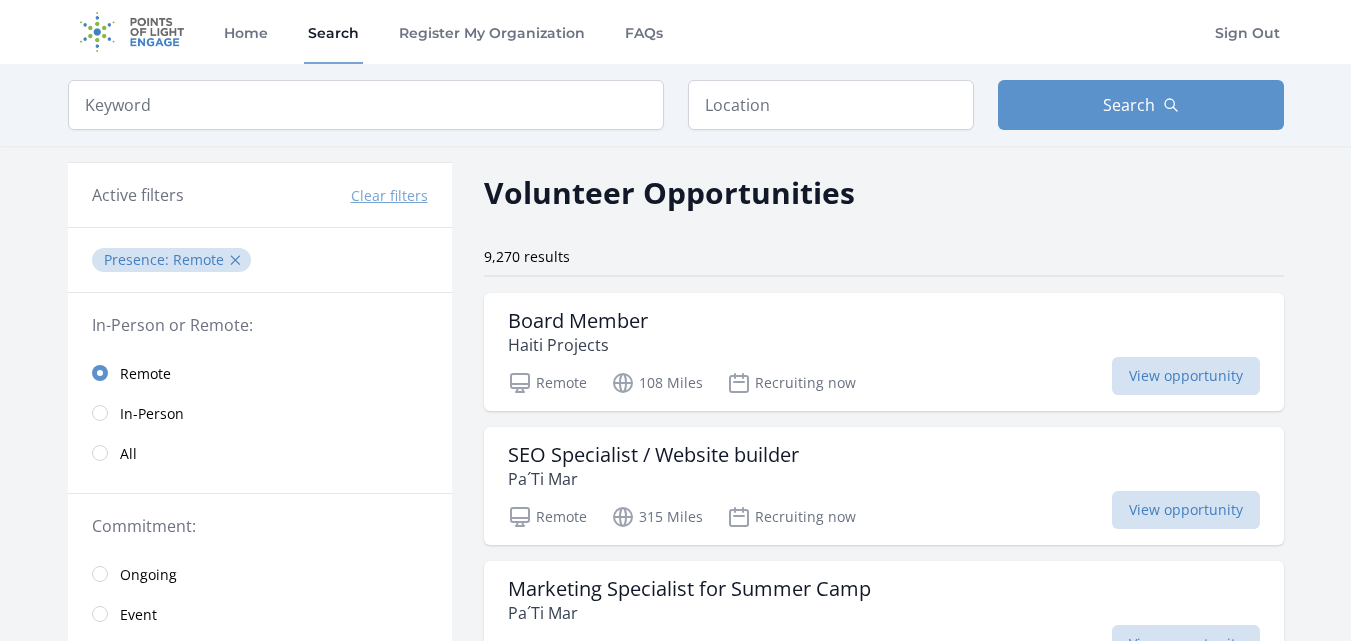 click on "All" at bounding box center [260, 453] 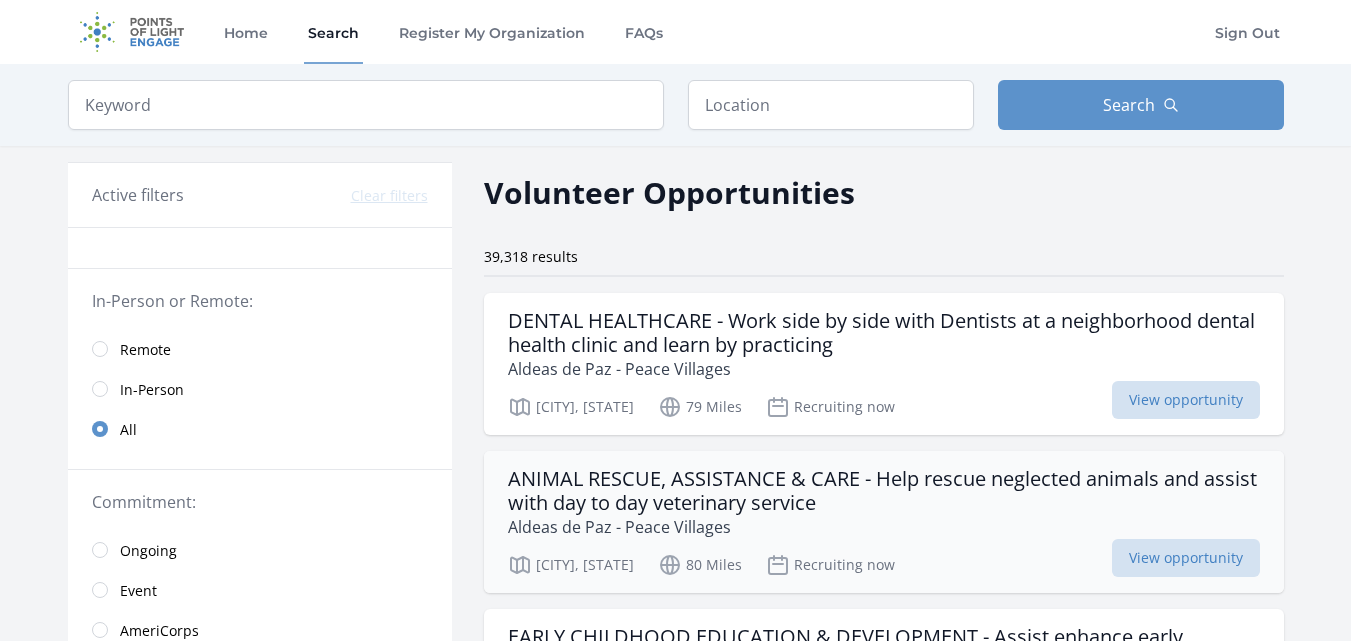 click on "ANIMAL RESCUE, ASSISTANCE & CARE - Help rescue neglected animals and assist with day to day veterinary service" at bounding box center [884, 491] 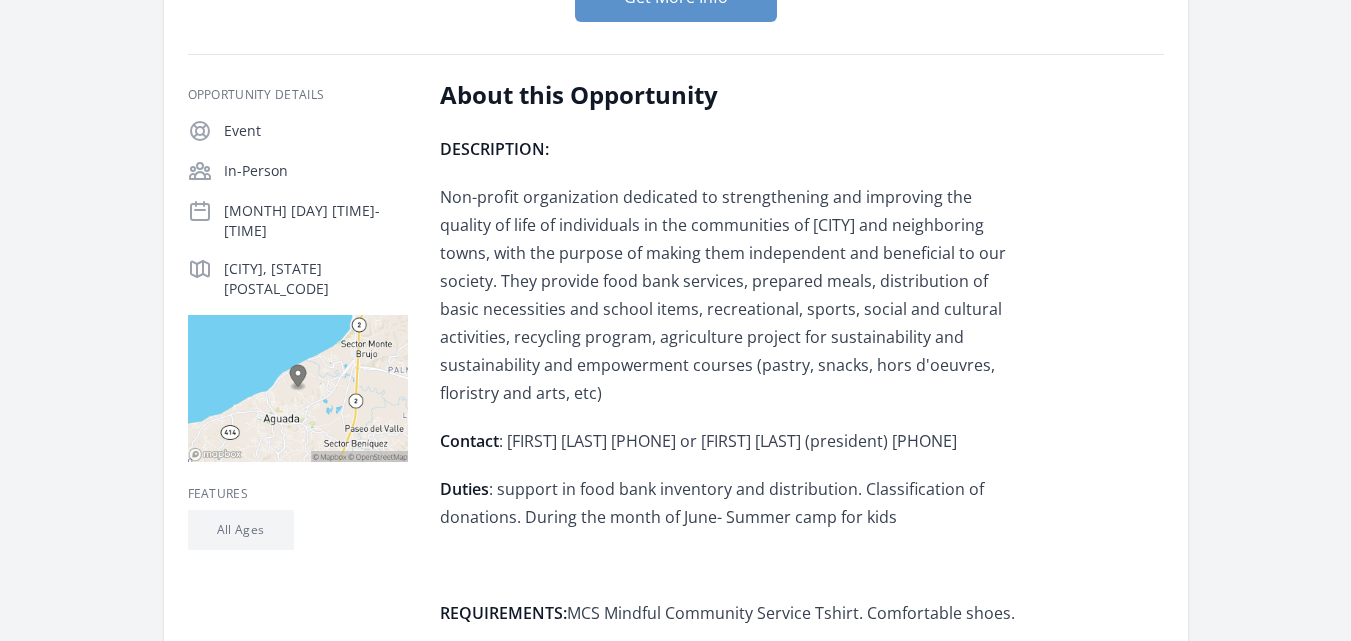 scroll, scrollTop: 340, scrollLeft: 0, axis: vertical 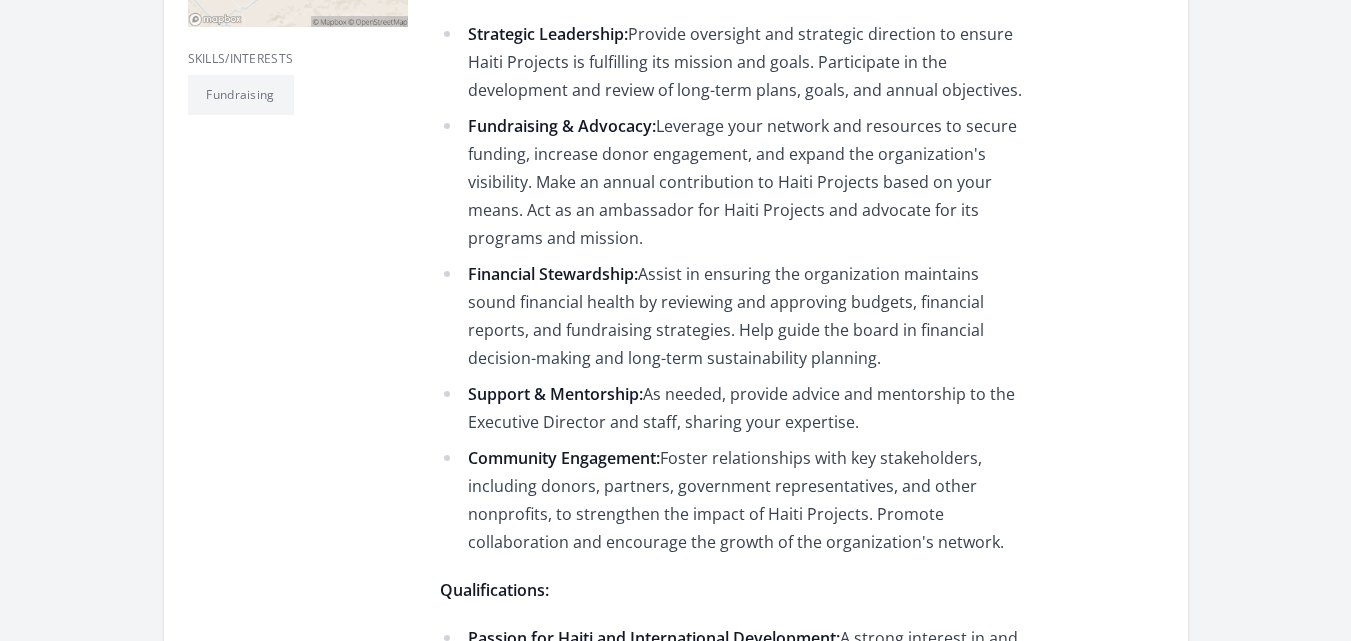 click on "Organization
Haiti Projects
Board Member
Duration
Recruiting now
Express Interest
Opportunity Details" at bounding box center [676, 841] 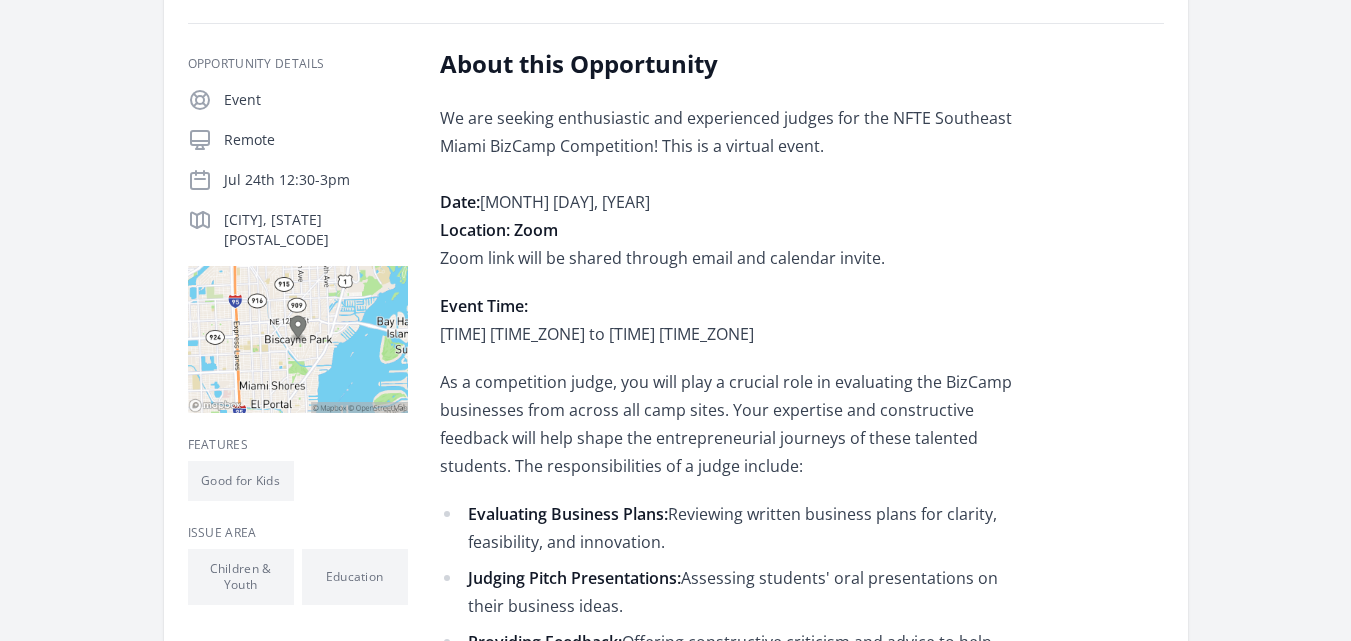 scroll, scrollTop: 360, scrollLeft: 0, axis: vertical 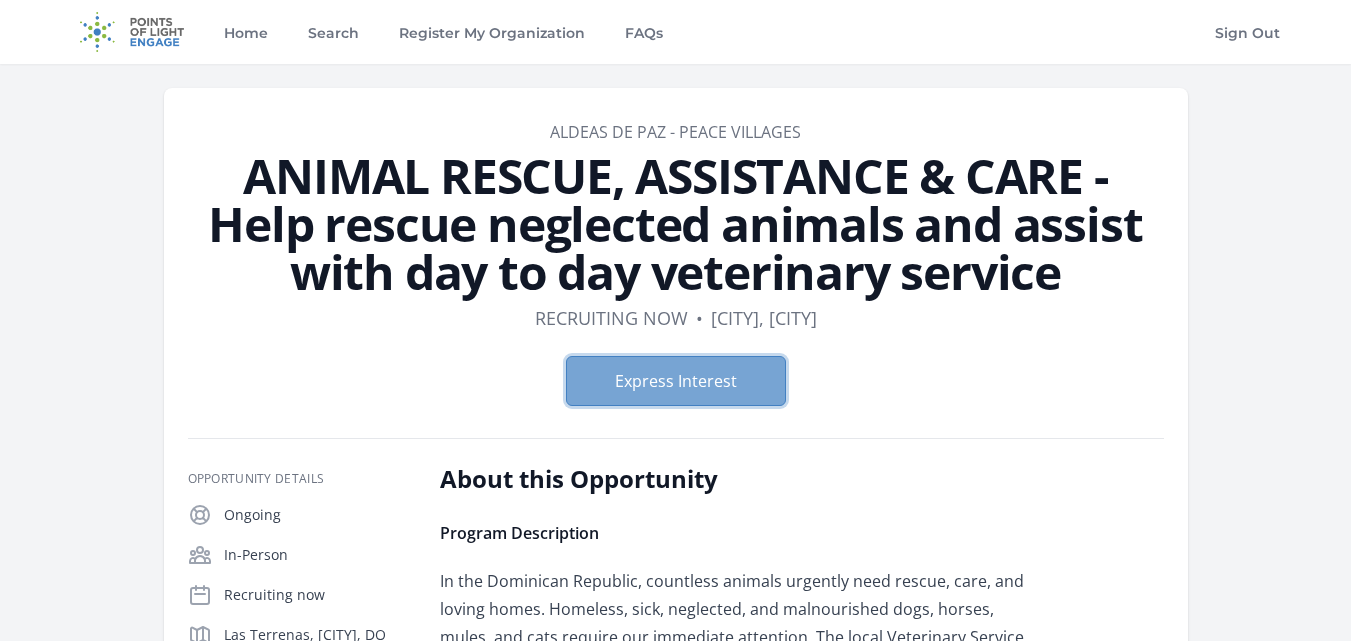 click on "Express Interest" at bounding box center (676, 381) 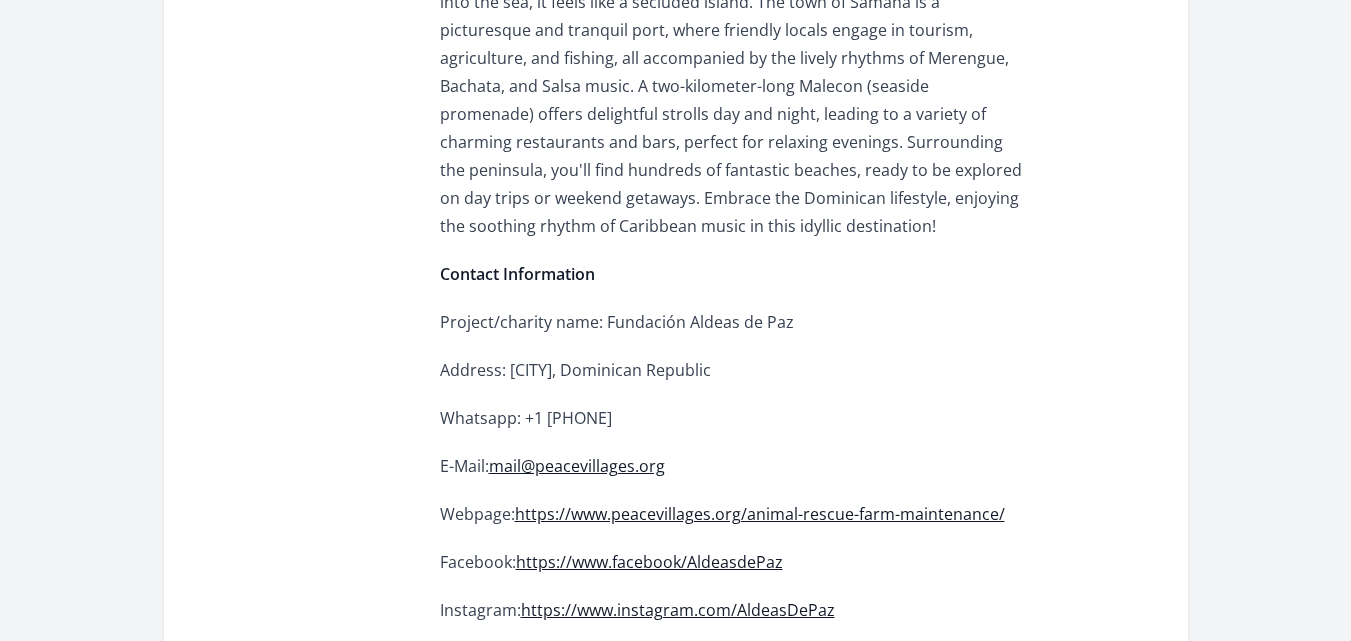 scroll, scrollTop: 5433, scrollLeft: 0, axis: vertical 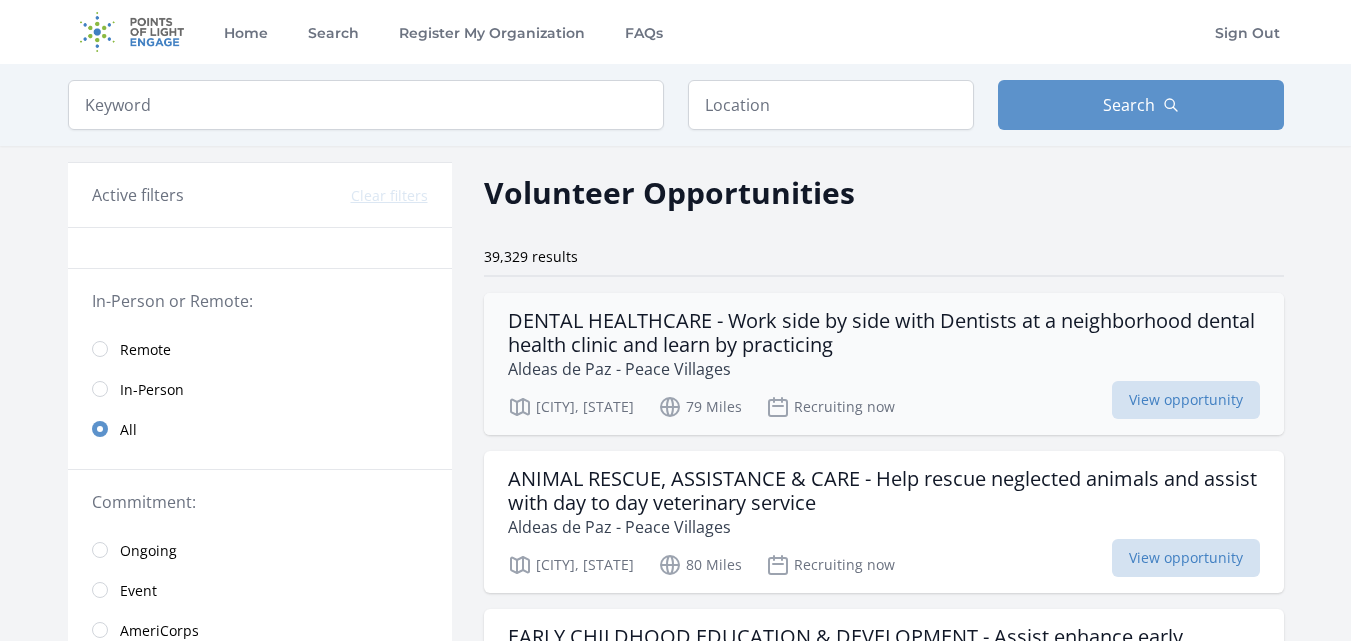 click on "DENTAL HEALTHCARE - Work side by side with Dentists at a neighborhood dental health clinic and learn by practicing" at bounding box center [884, 333] 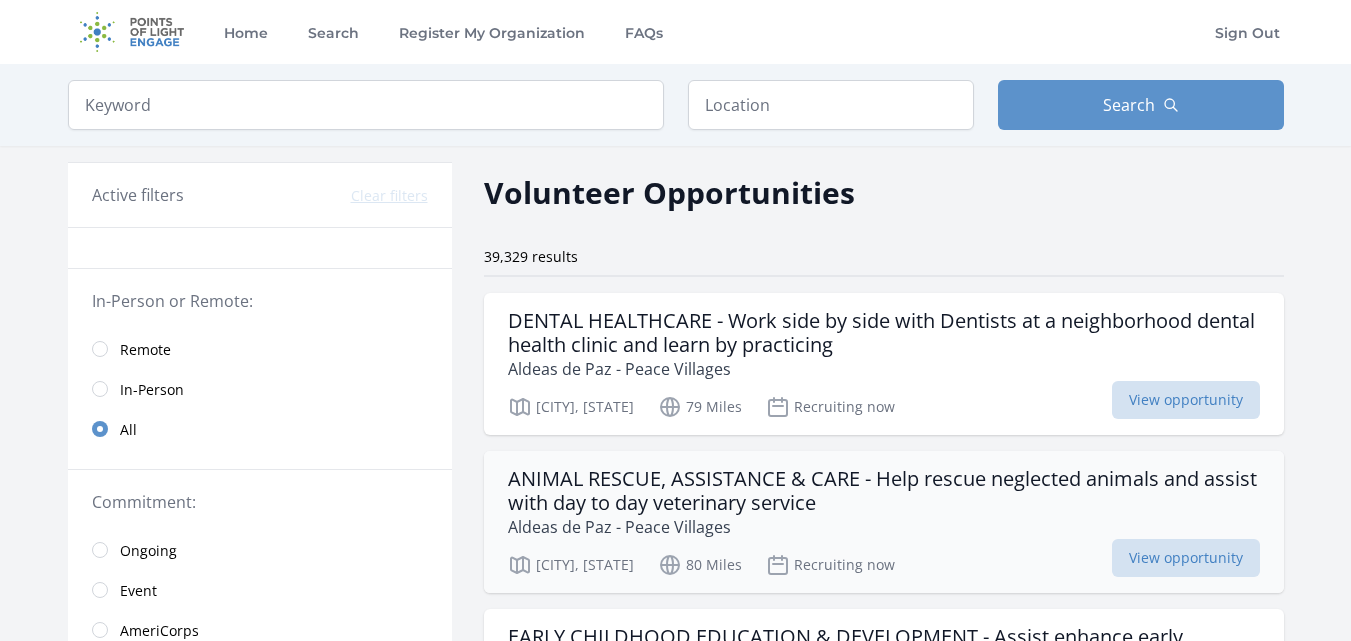click on "ANIMAL RESCUE, ASSISTANCE & CARE - Help rescue neglected animals and assist with day to day veterinary service" at bounding box center [884, 491] 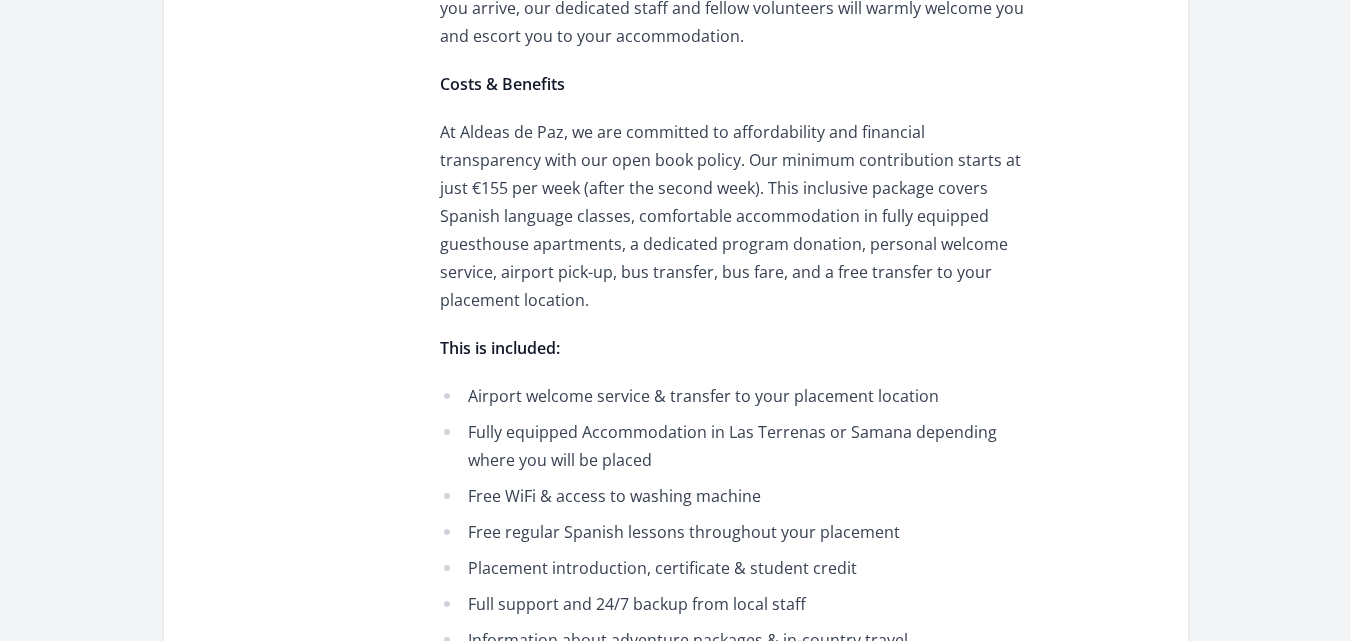 scroll, scrollTop: 5740, scrollLeft: 0, axis: vertical 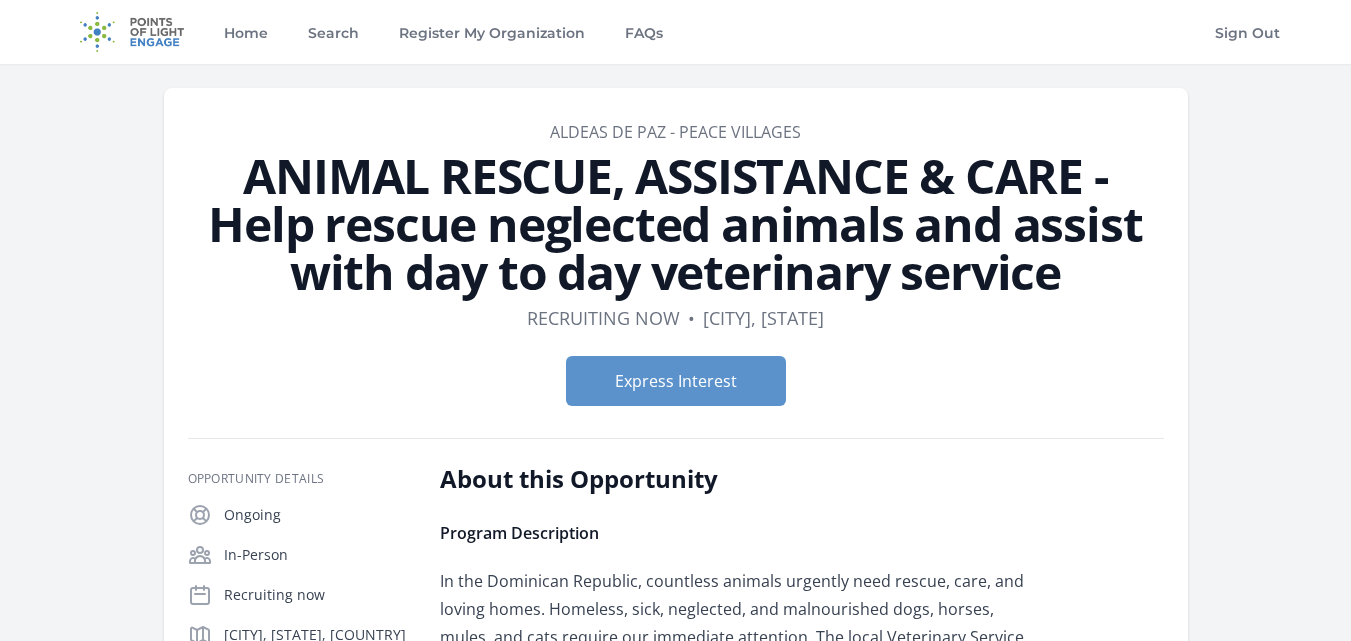 click at bounding box center [132, 32] 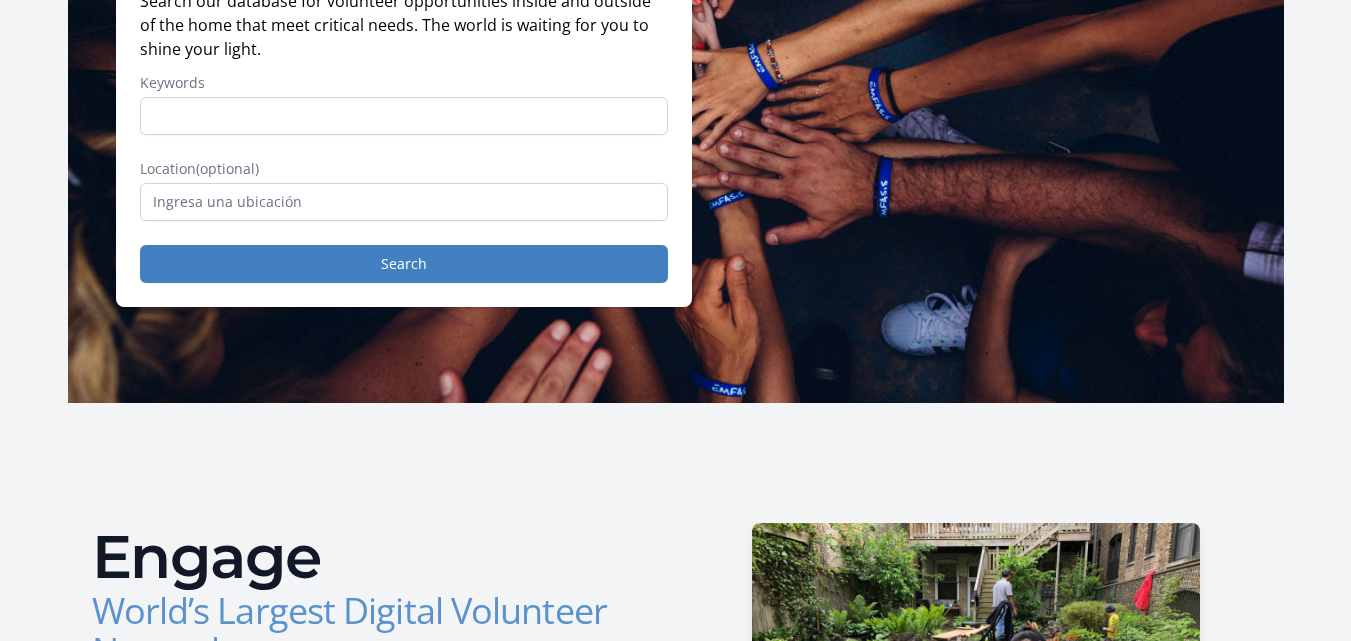 scroll, scrollTop: 0, scrollLeft: 0, axis: both 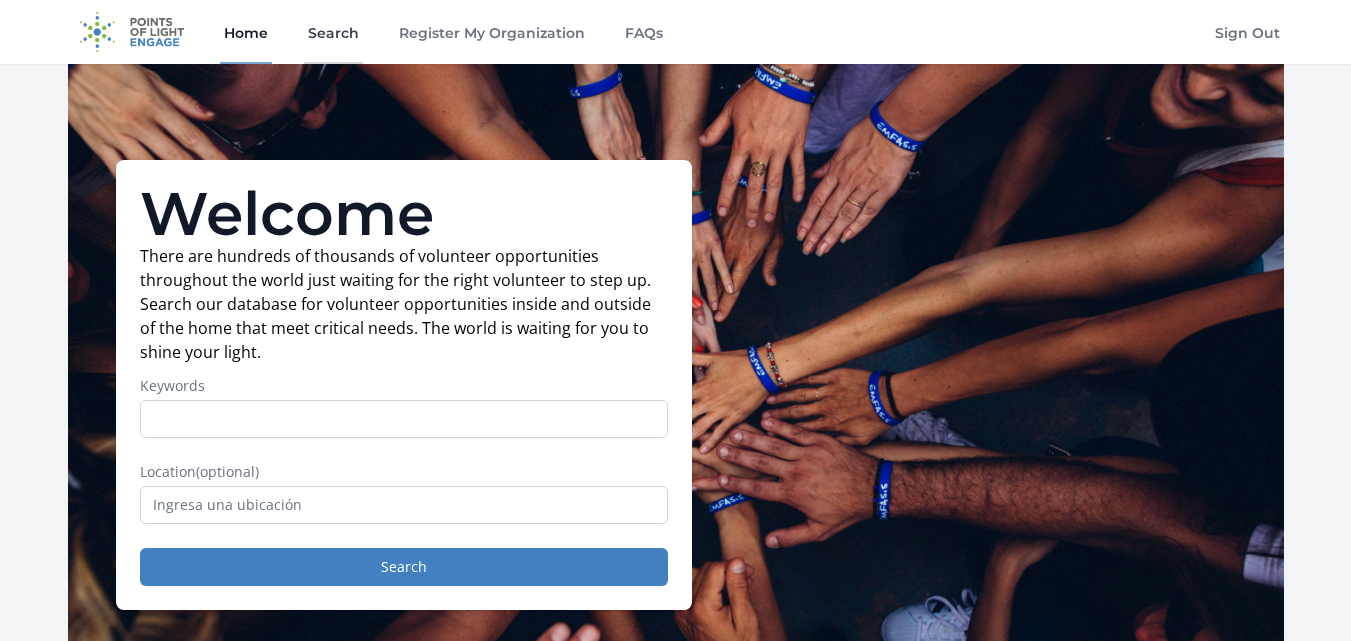 click on "Search" at bounding box center (333, 32) 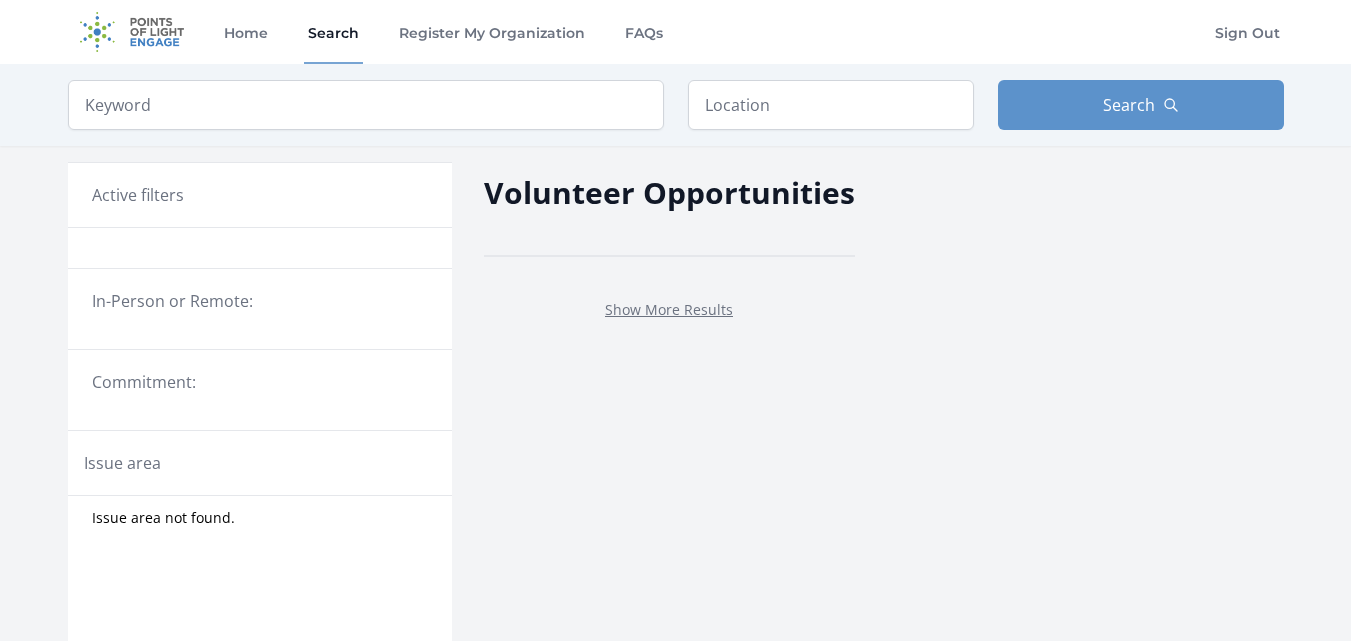 scroll, scrollTop: 0, scrollLeft: 0, axis: both 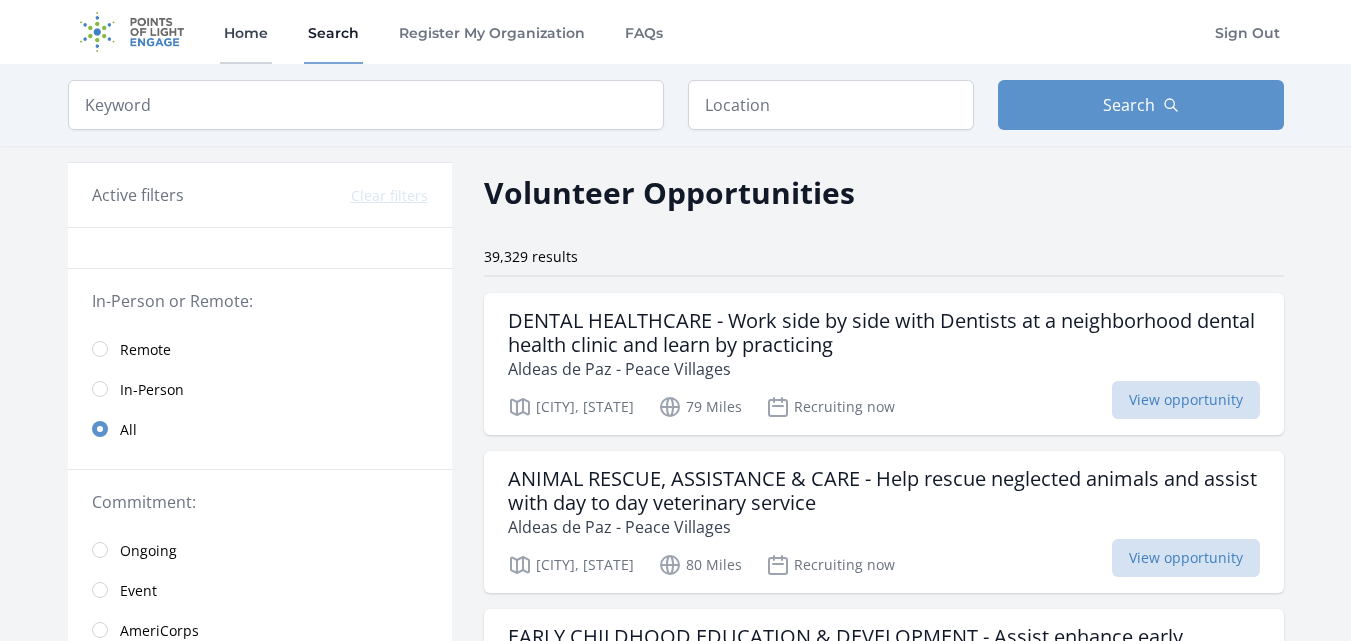 click on "Home" at bounding box center [246, 32] 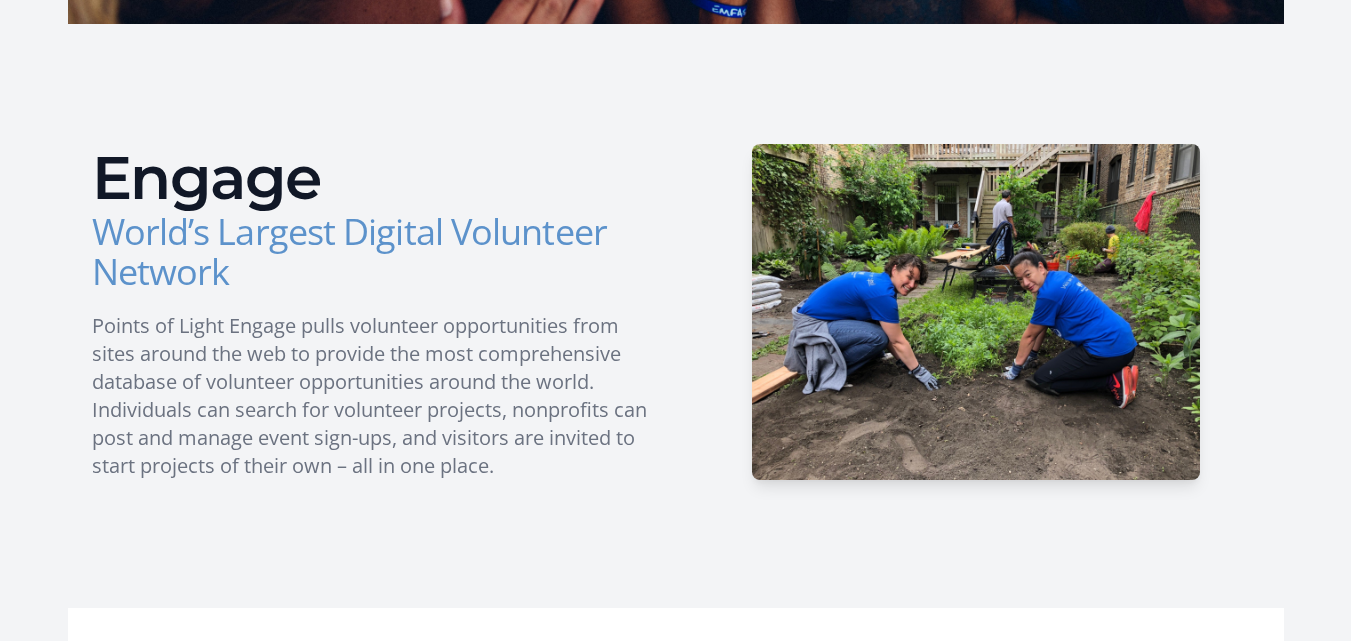 scroll, scrollTop: 0, scrollLeft: 0, axis: both 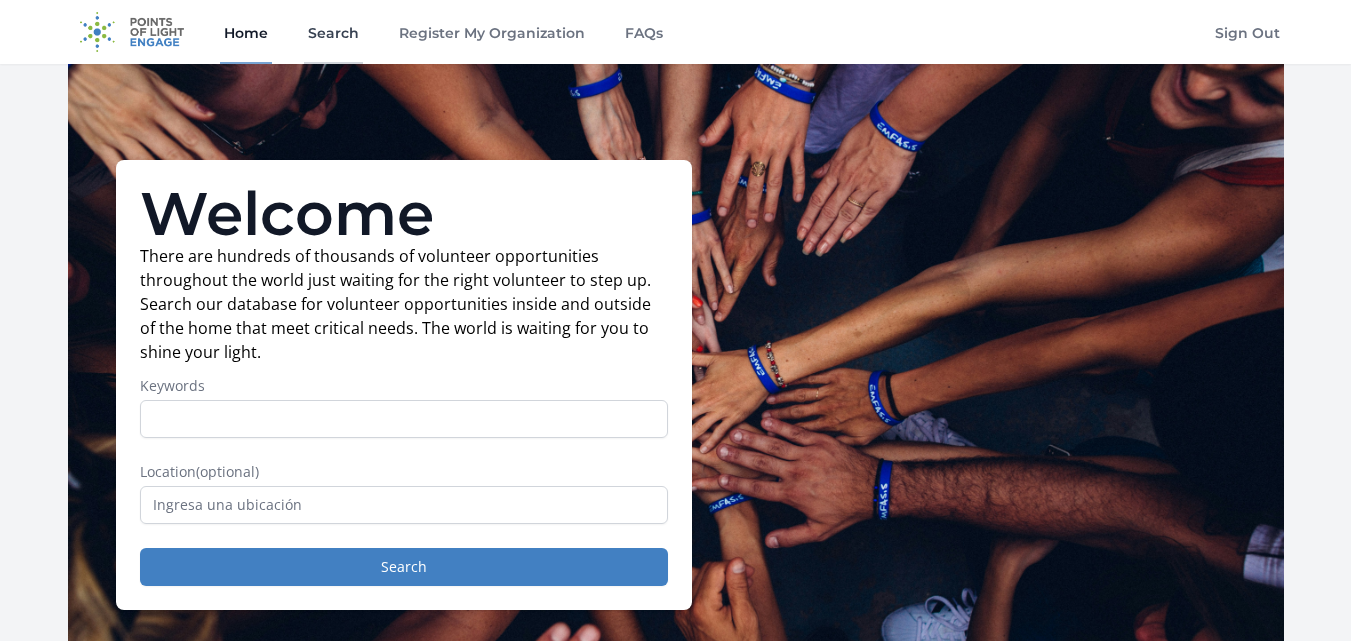 click on "Search" at bounding box center [333, 32] 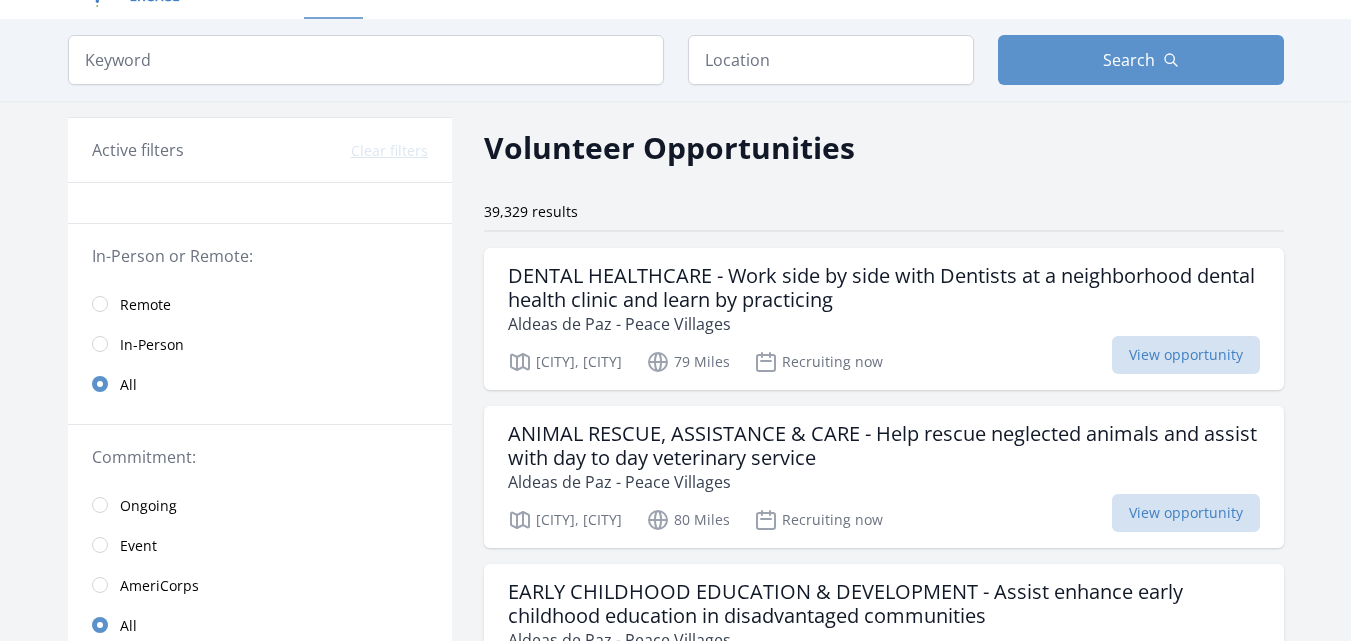 scroll, scrollTop: 47, scrollLeft: 0, axis: vertical 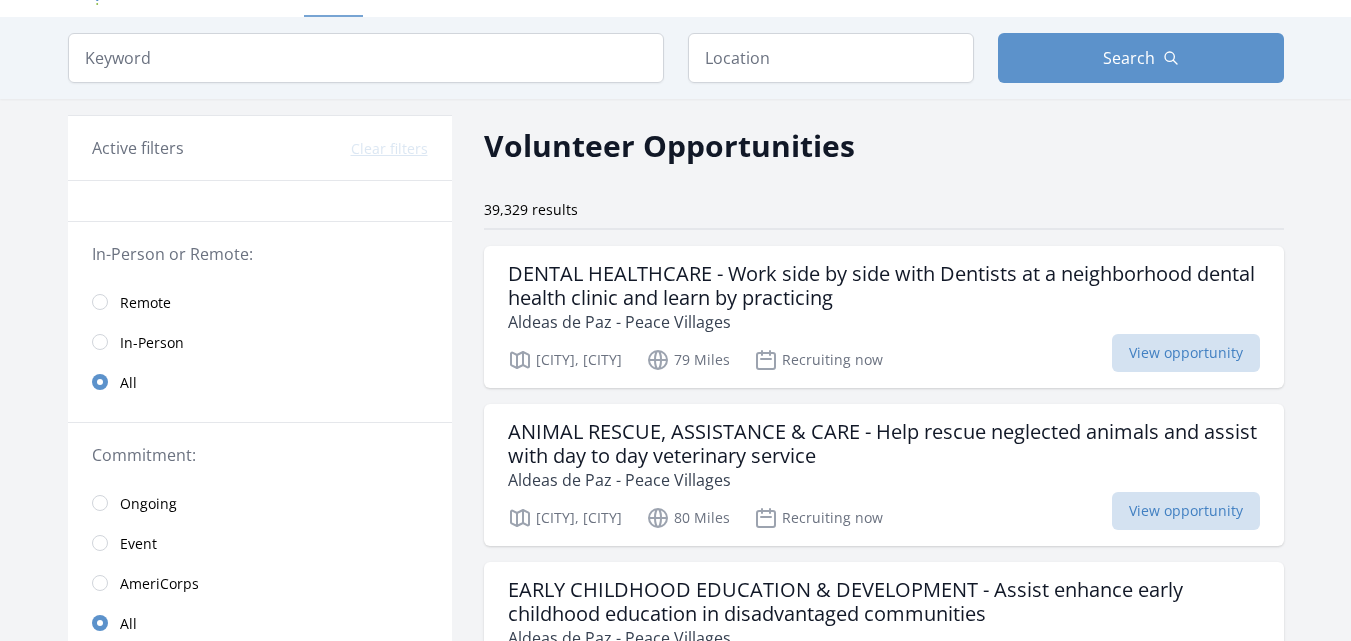 click on "Remote" at bounding box center (260, 302) 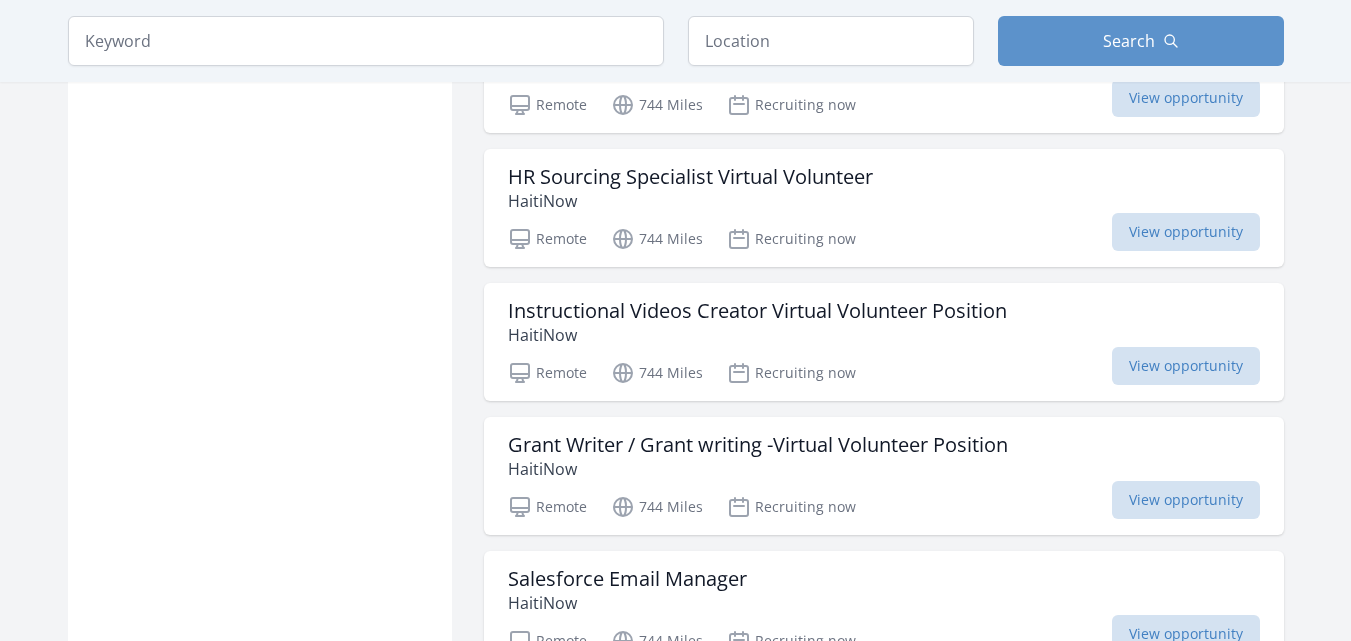 scroll, scrollTop: 1860, scrollLeft: 0, axis: vertical 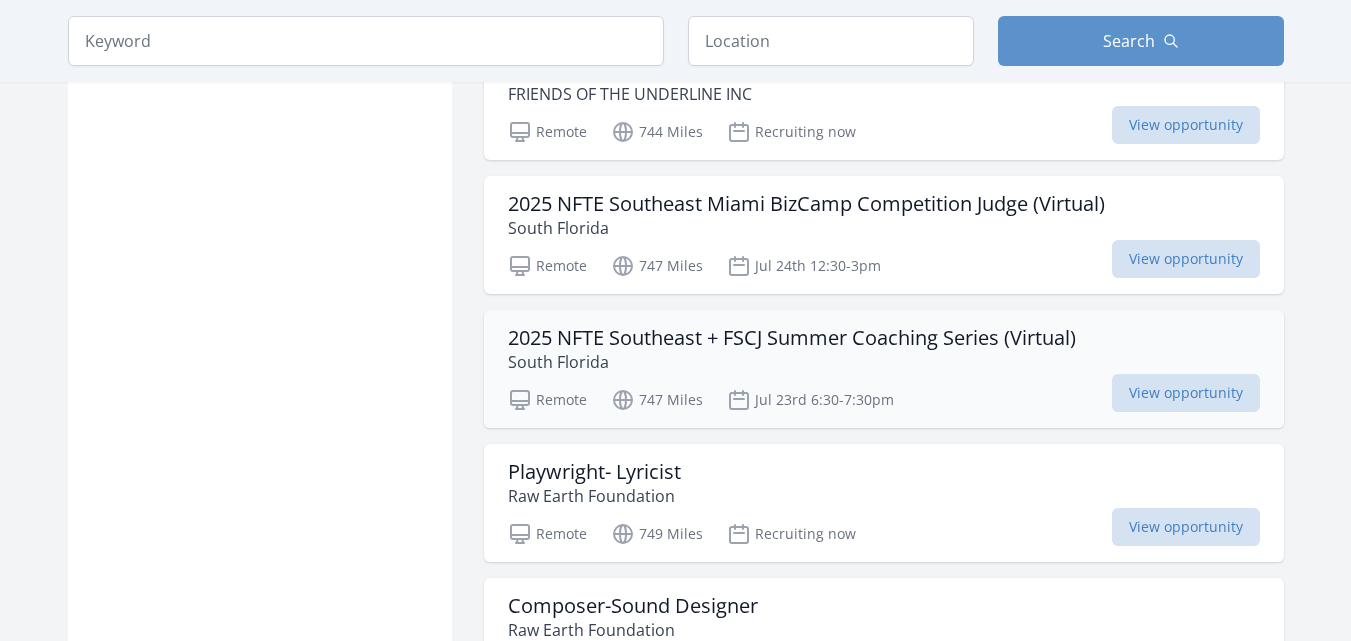 click on "South Florida" at bounding box center (792, 362) 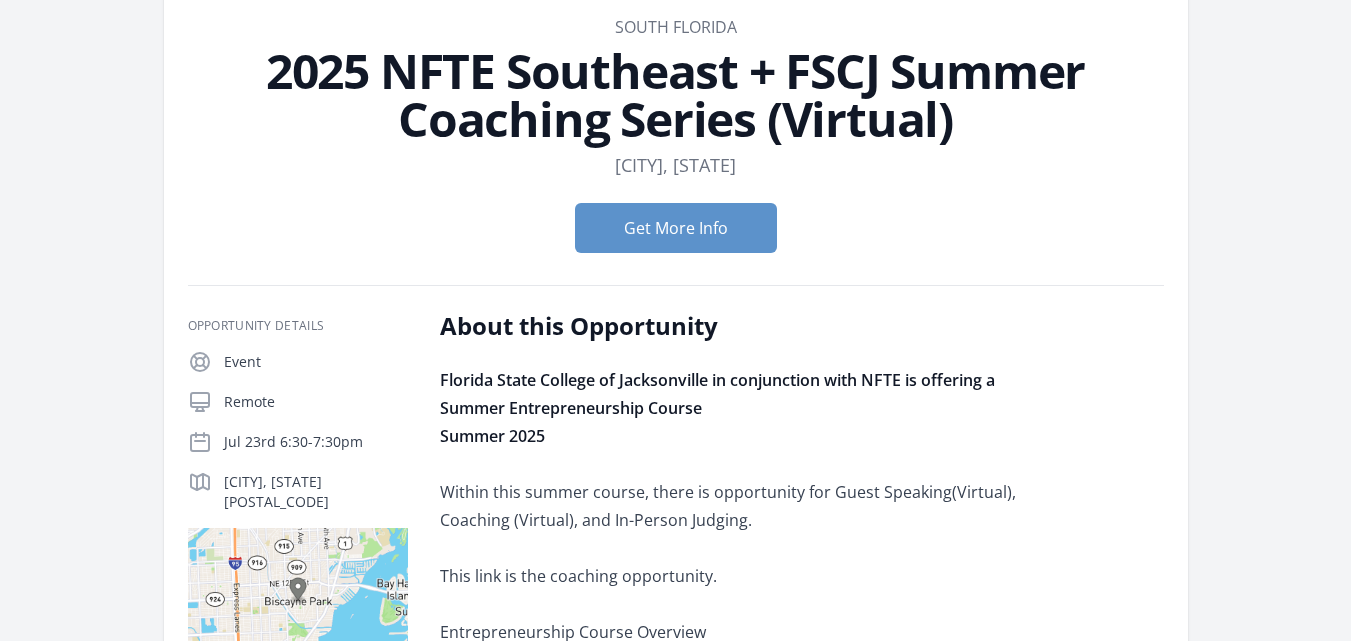 scroll, scrollTop: 0, scrollLeft: 0, axis: both 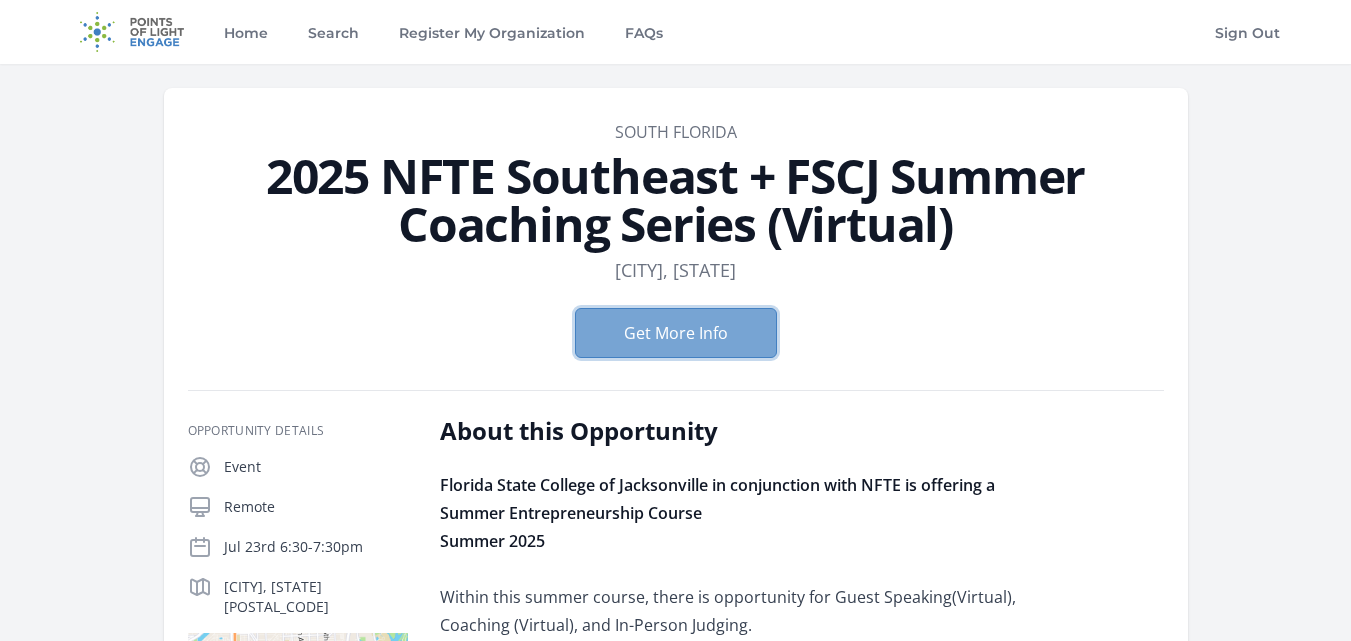 click on "Get More Info" at bounding box center (676, 333) 